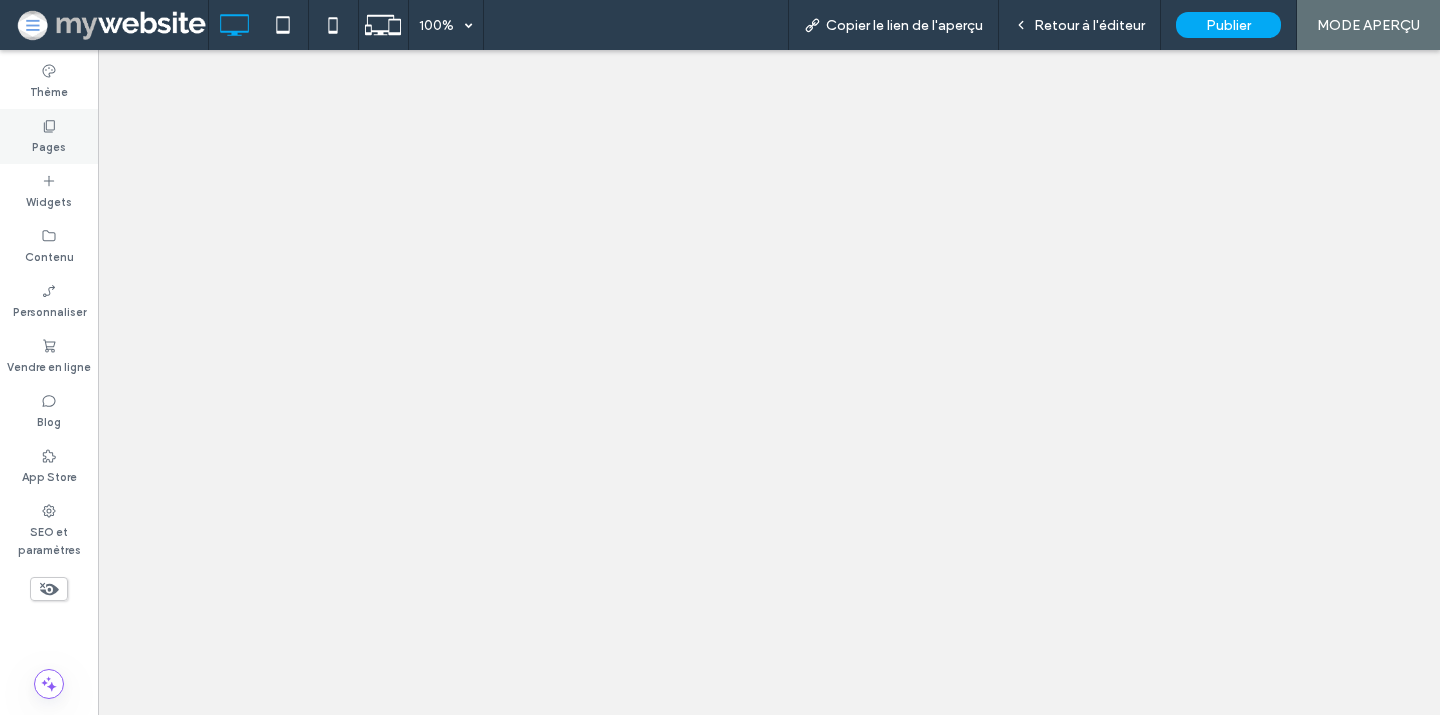 click on "Pages" at bounding box center (49, 145) 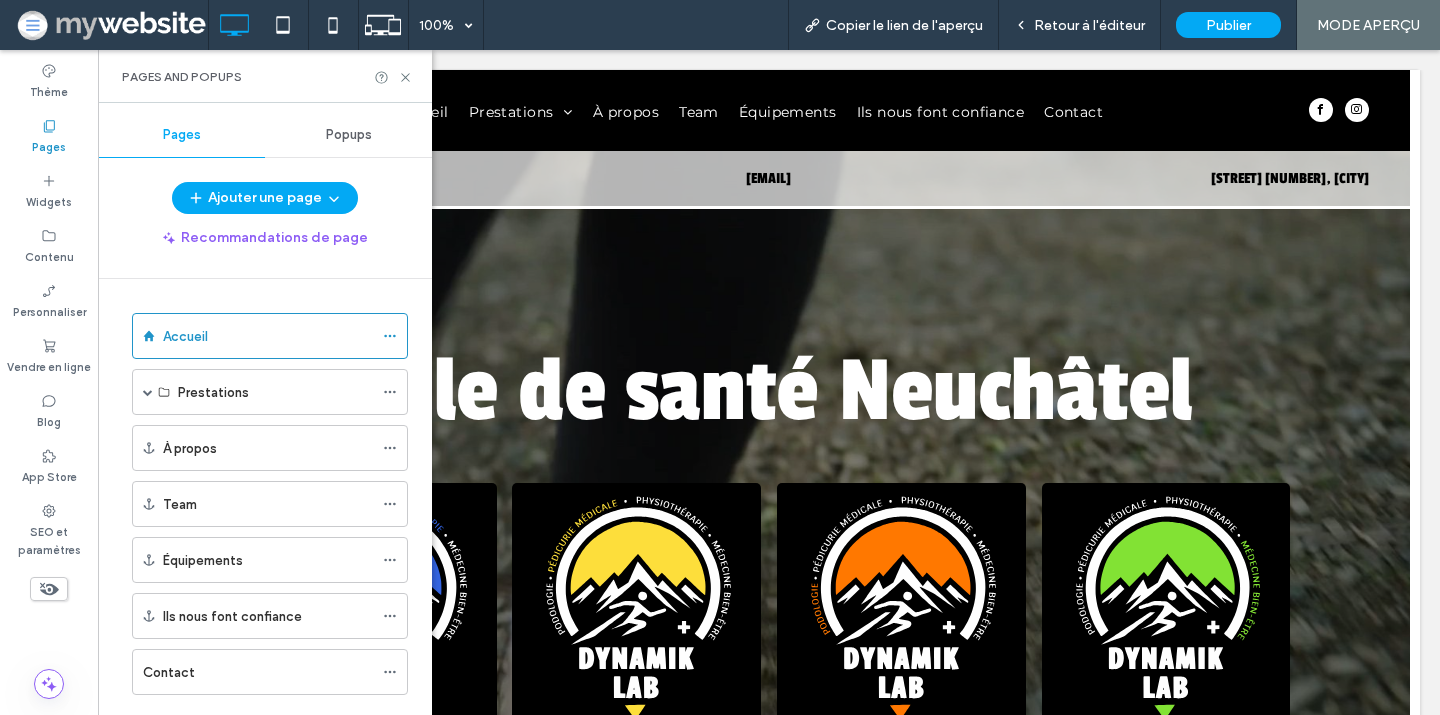 scroll, scrollTop: 0, scrollLeft: 0, axis: both 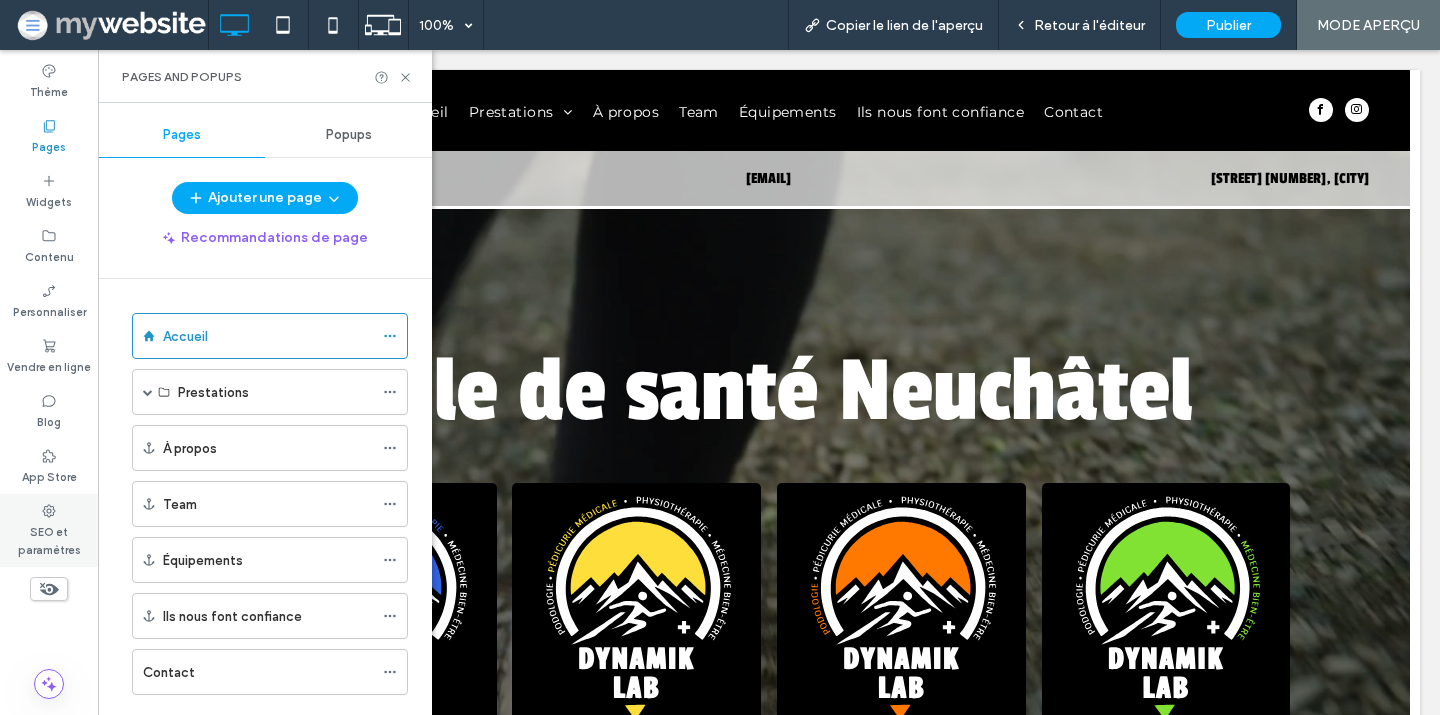 click on "SEO et paramètres" at bounding box center [49, 539] 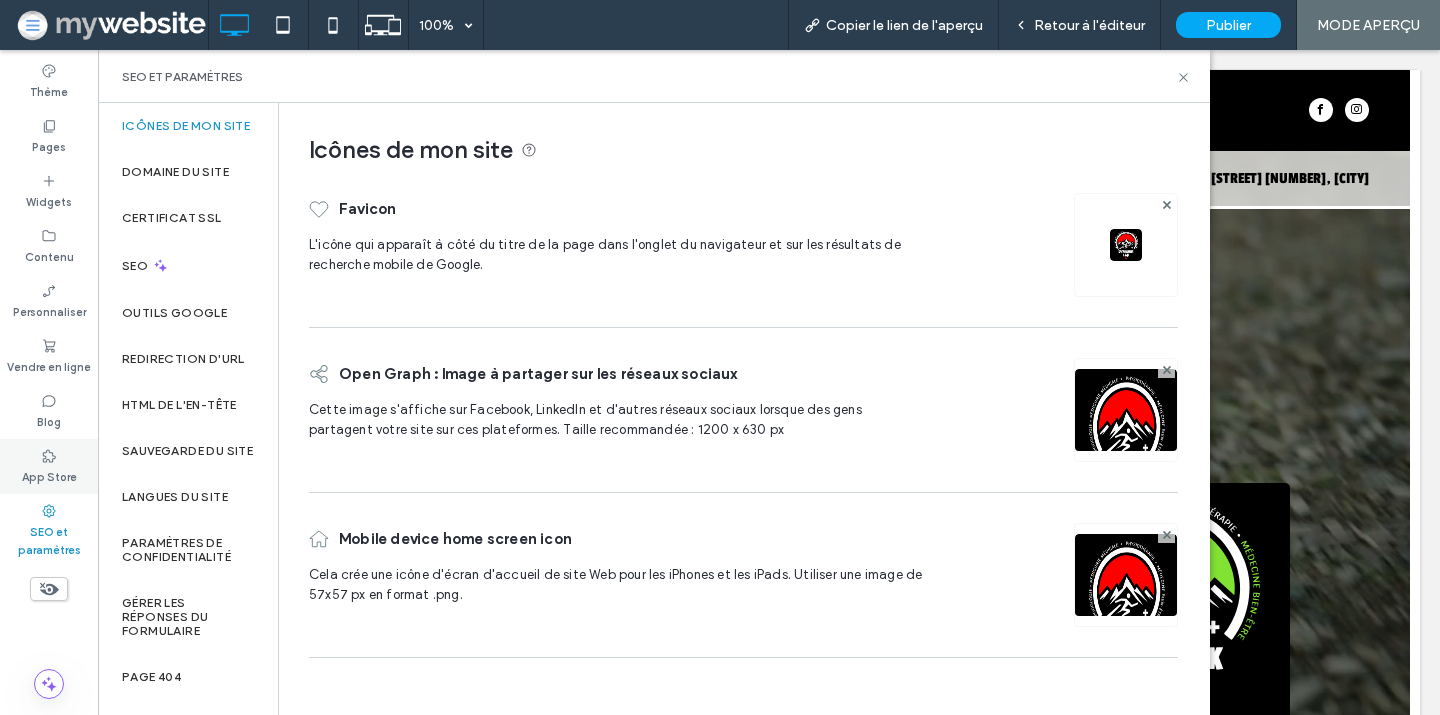 click 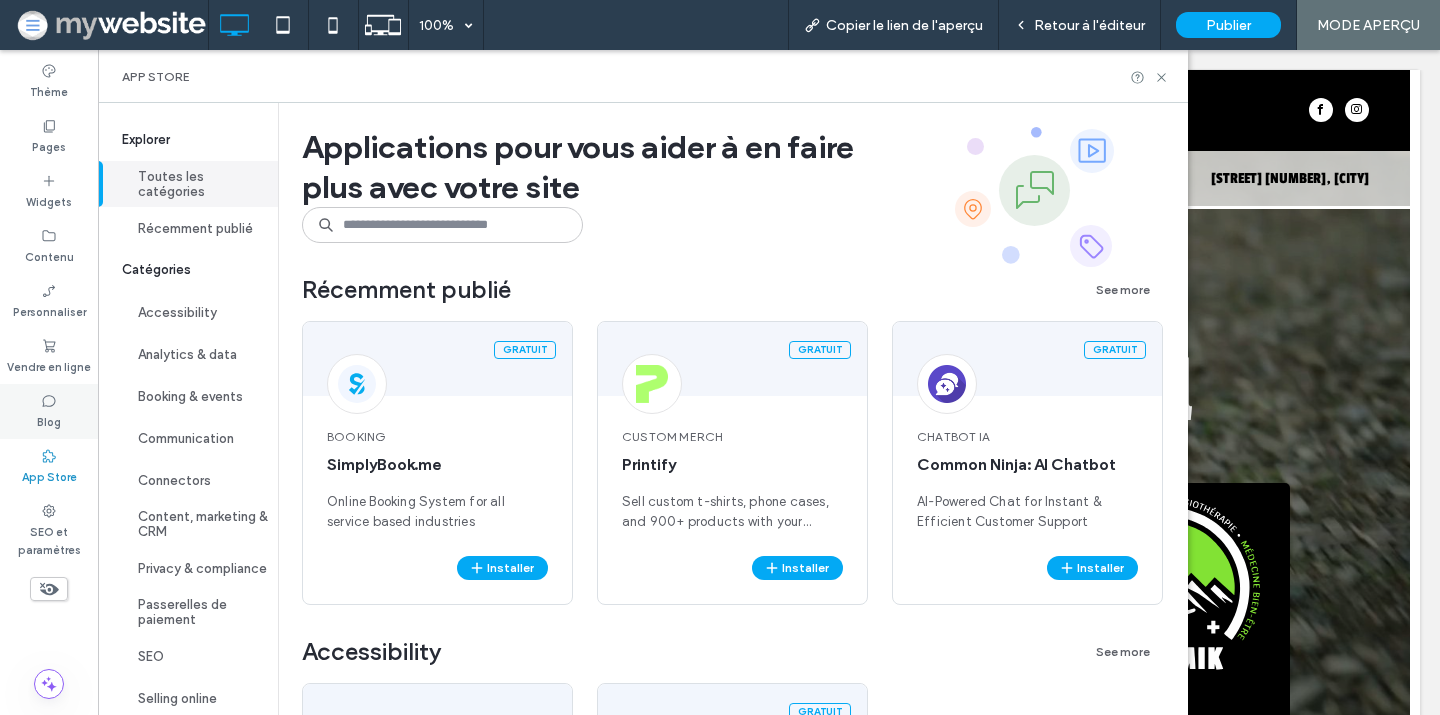 click on "Blog" at bounding box center (49, 420) 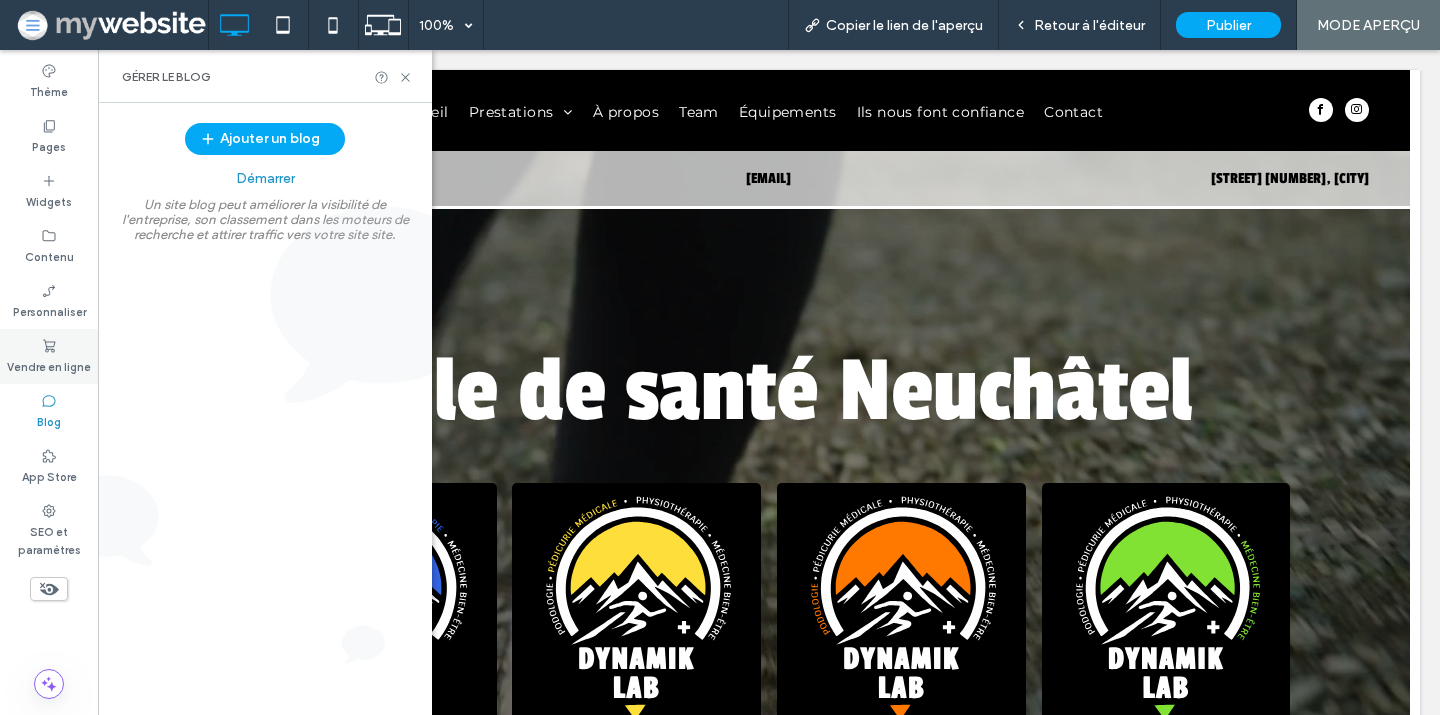 click on "Vendre en ligne" at bounding box center [49, 365] 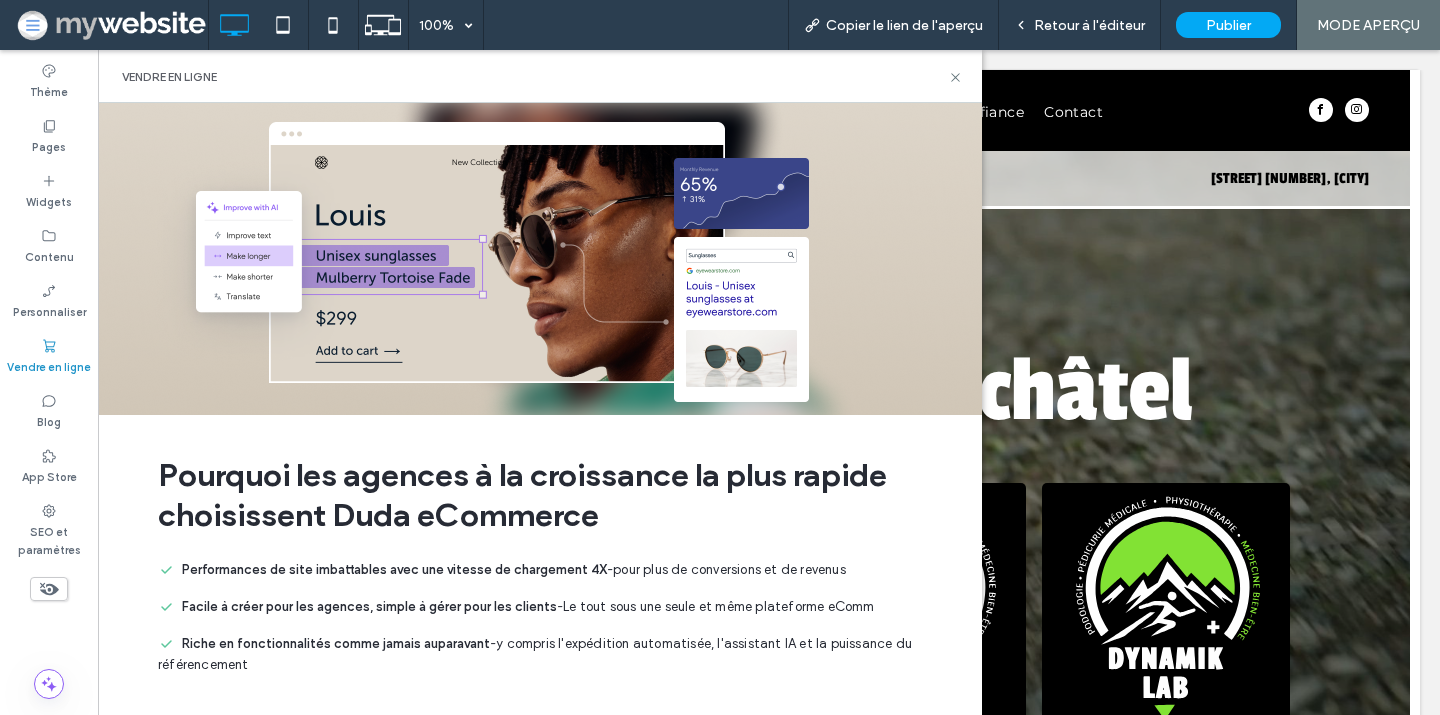 scroll, scrollTop: 93, scrollLeft: 0, axis: vertical 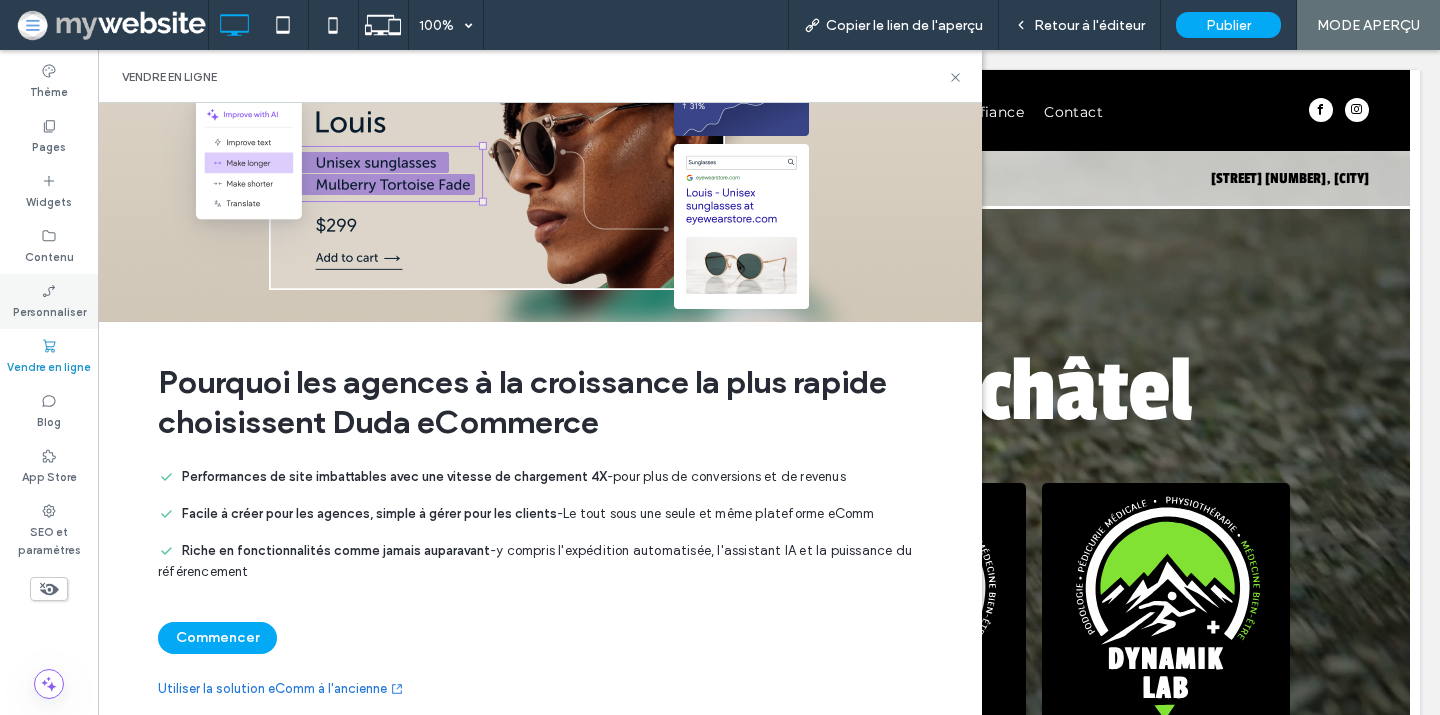 click 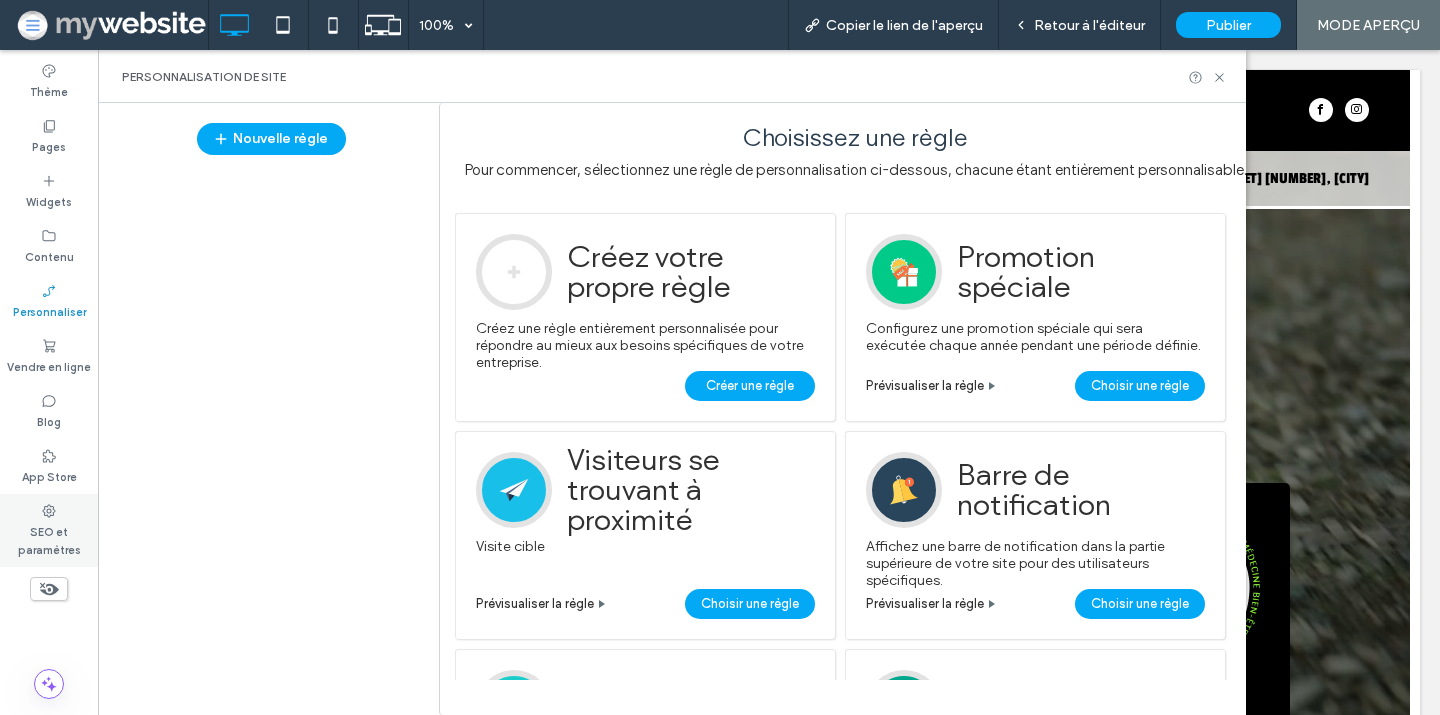 click 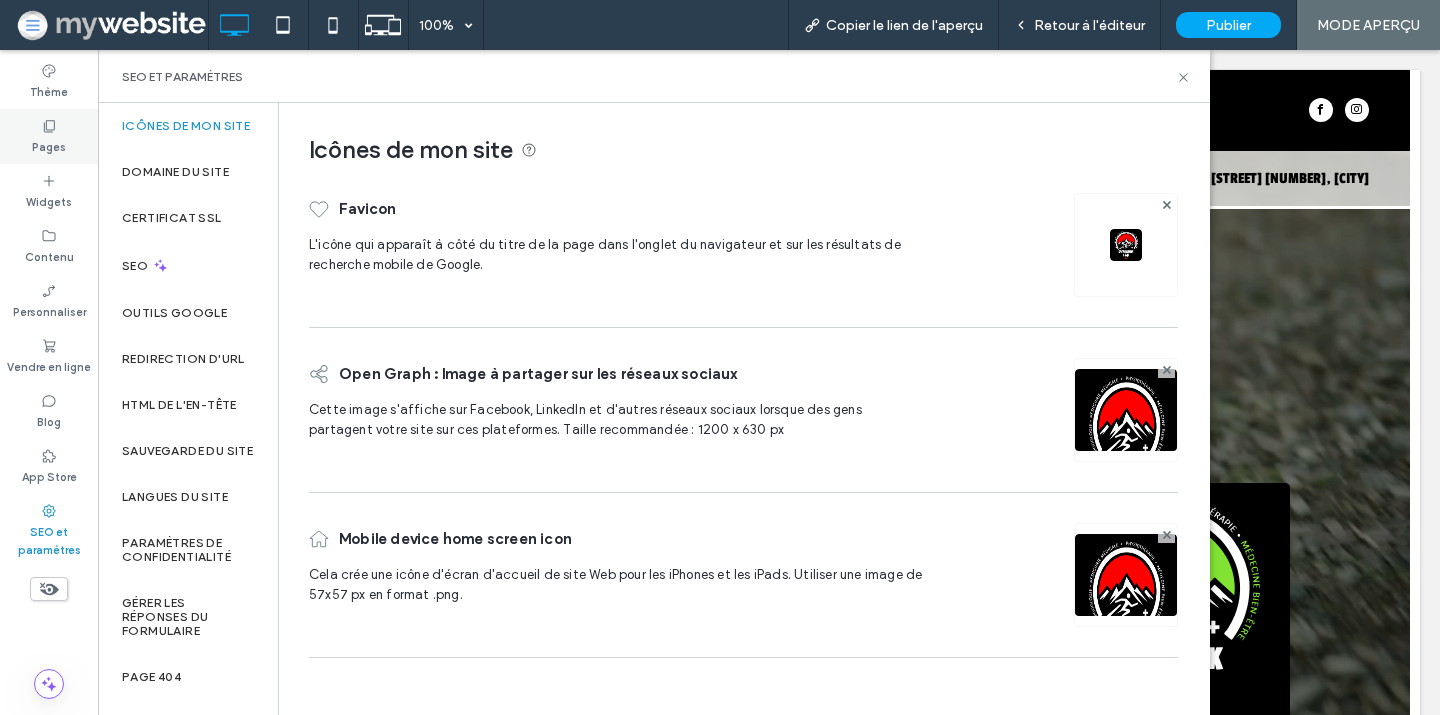 click on "Pages" at bounding box center (49, 145) 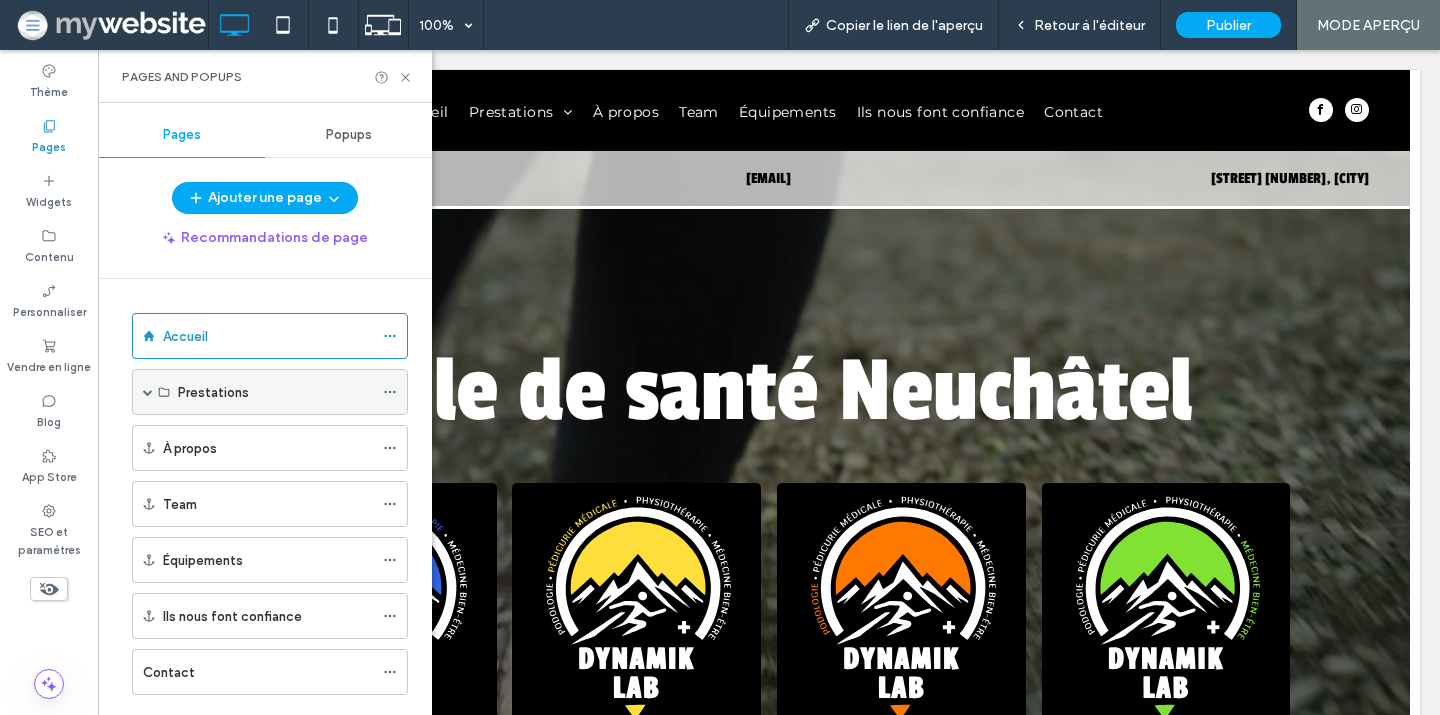 click at bounding box center (148, 392) 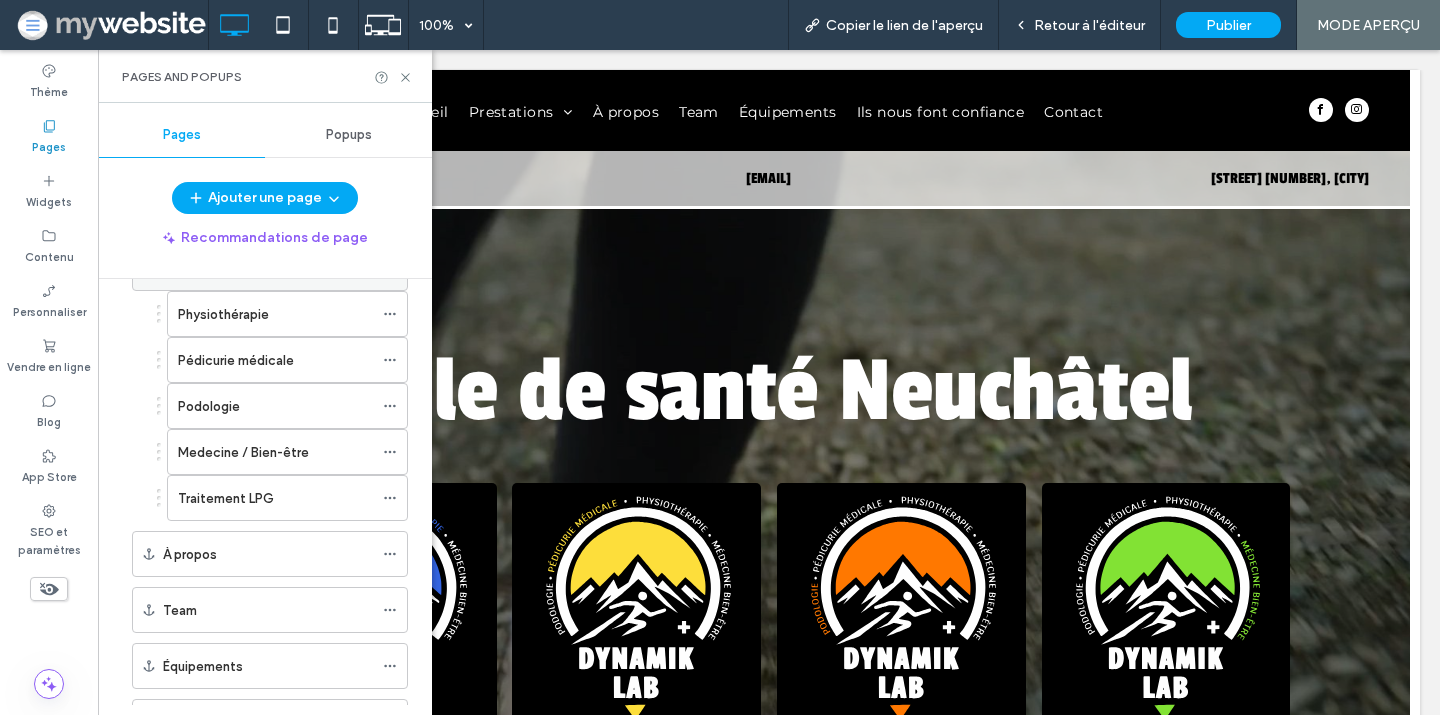 scroll, scrollTop: 128, scrollLeft: 0, axis: vertical 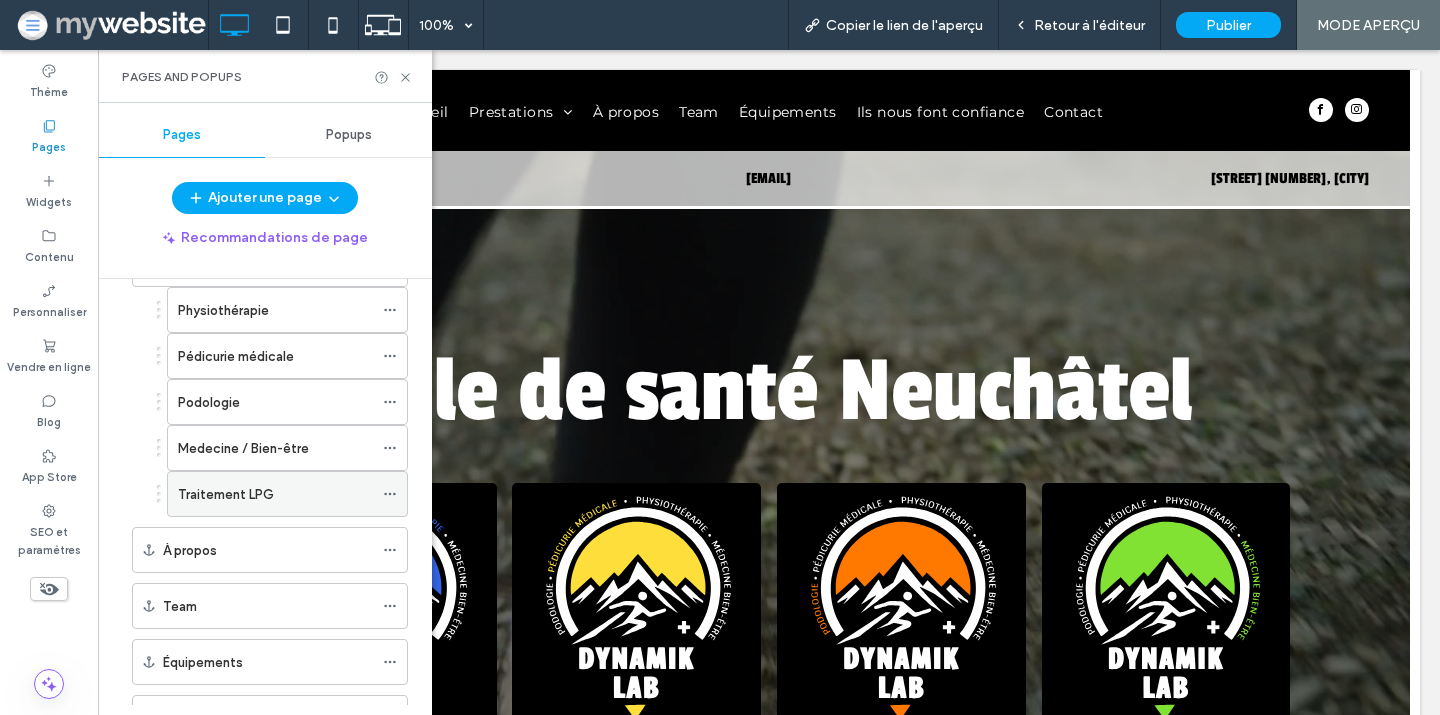 click 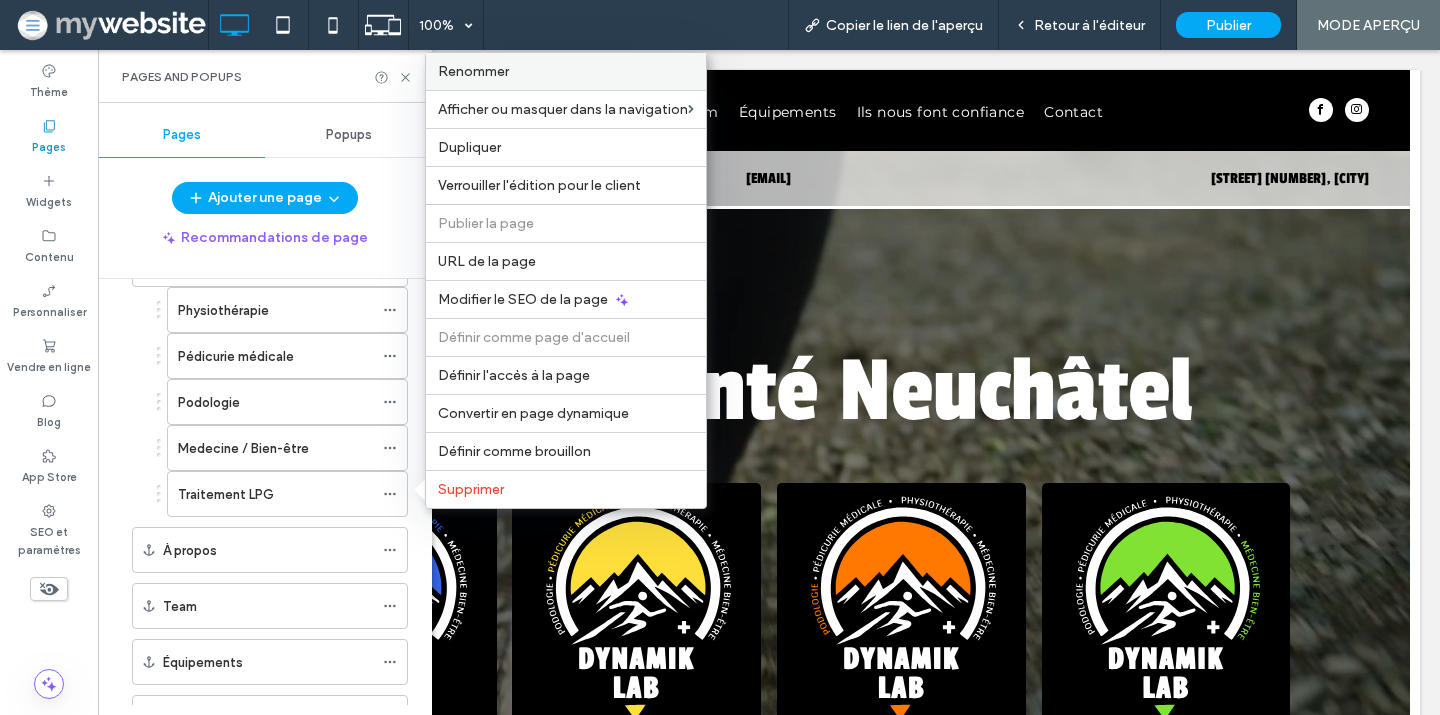 click on "Renommer" at bounding box center [473, 71] 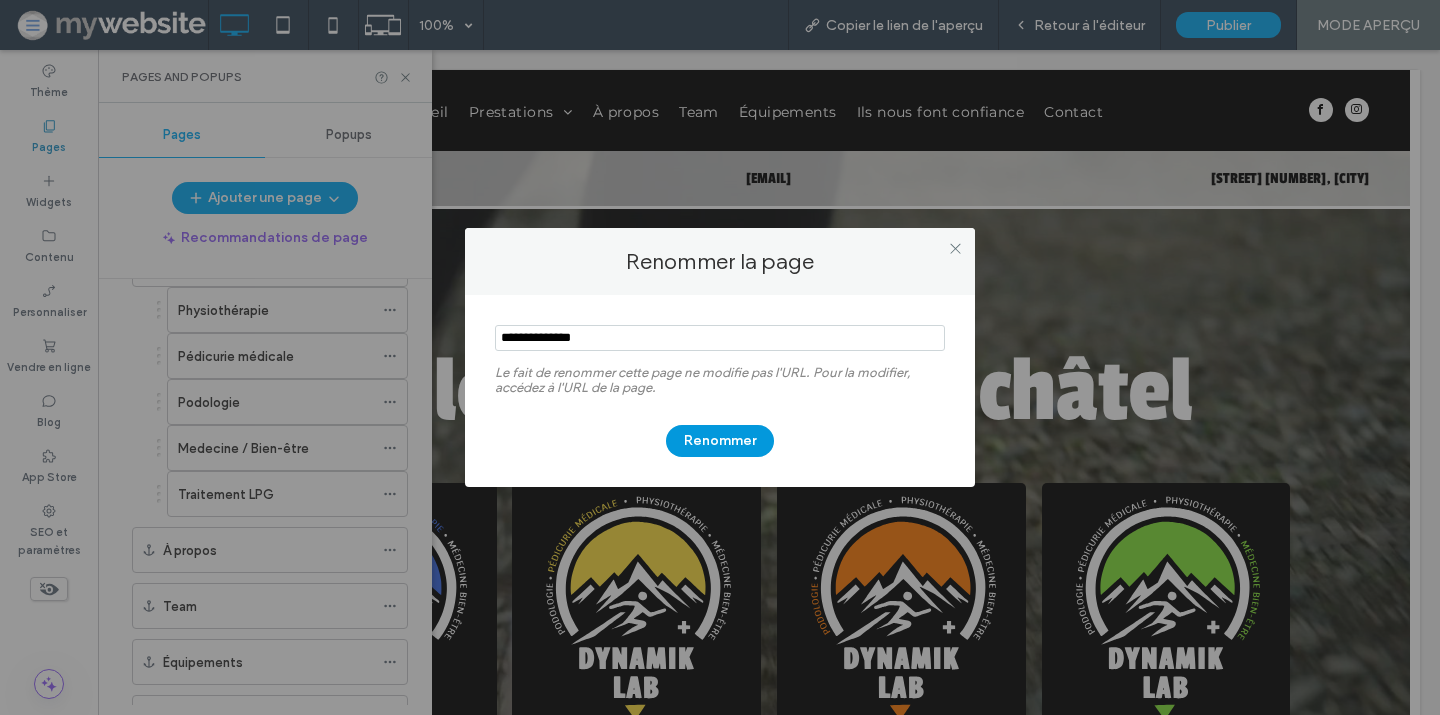 click on "Renommer" at bounding box center (720, 441) 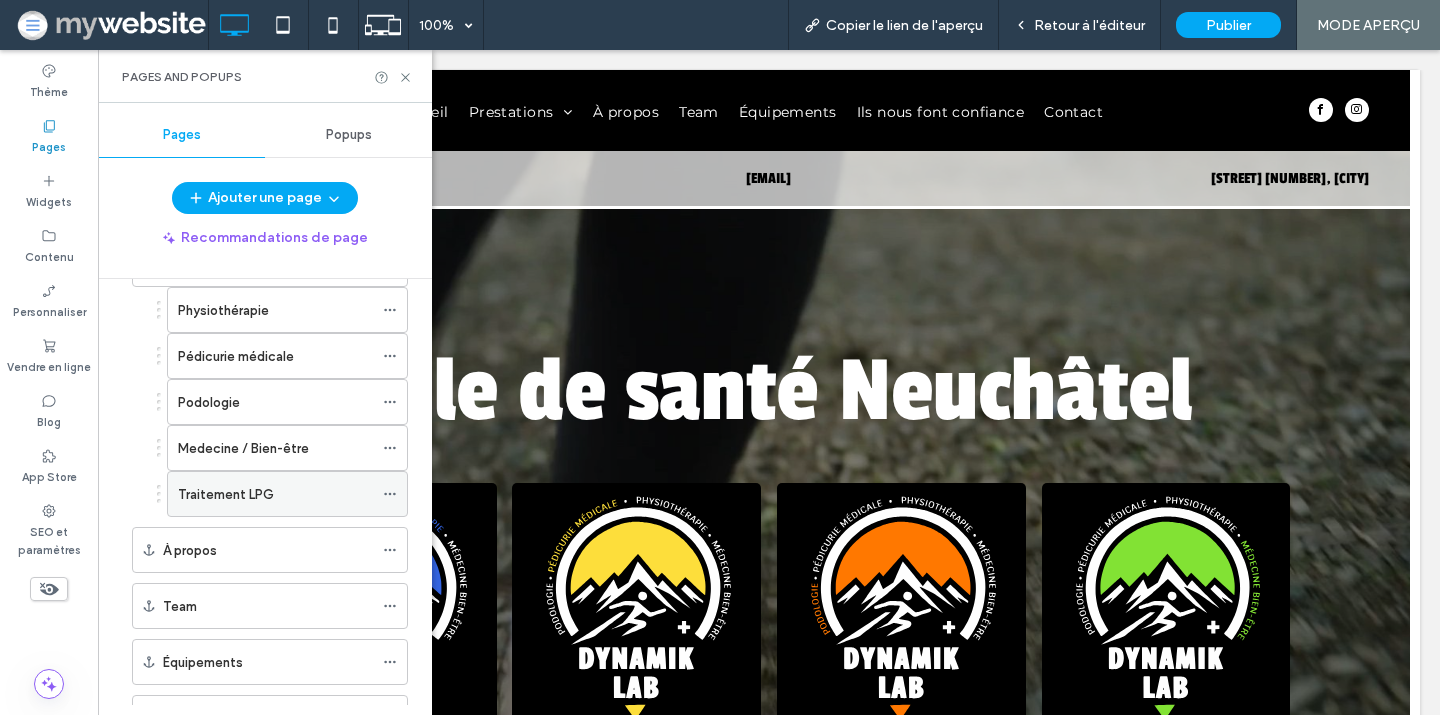 click 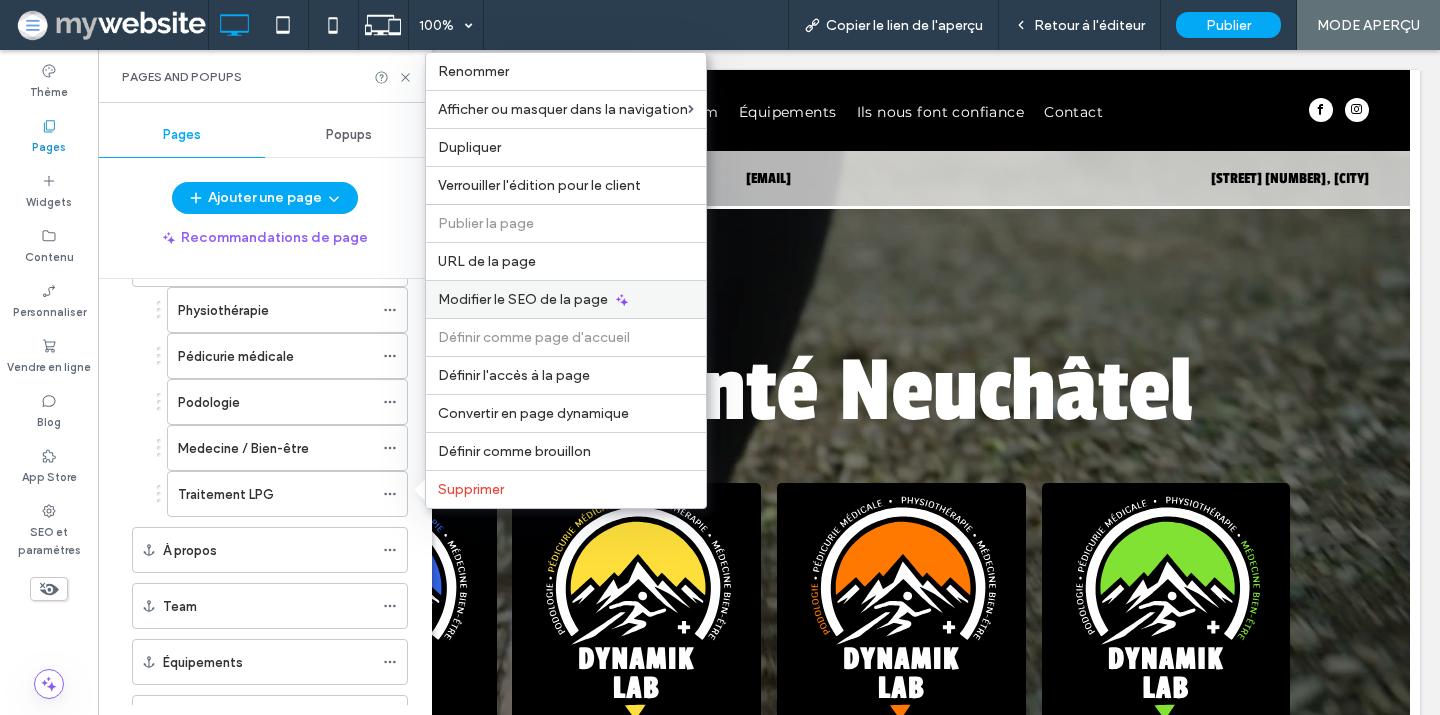 click on "Modifier le SEO de la page" at bounding box center (523, 299) 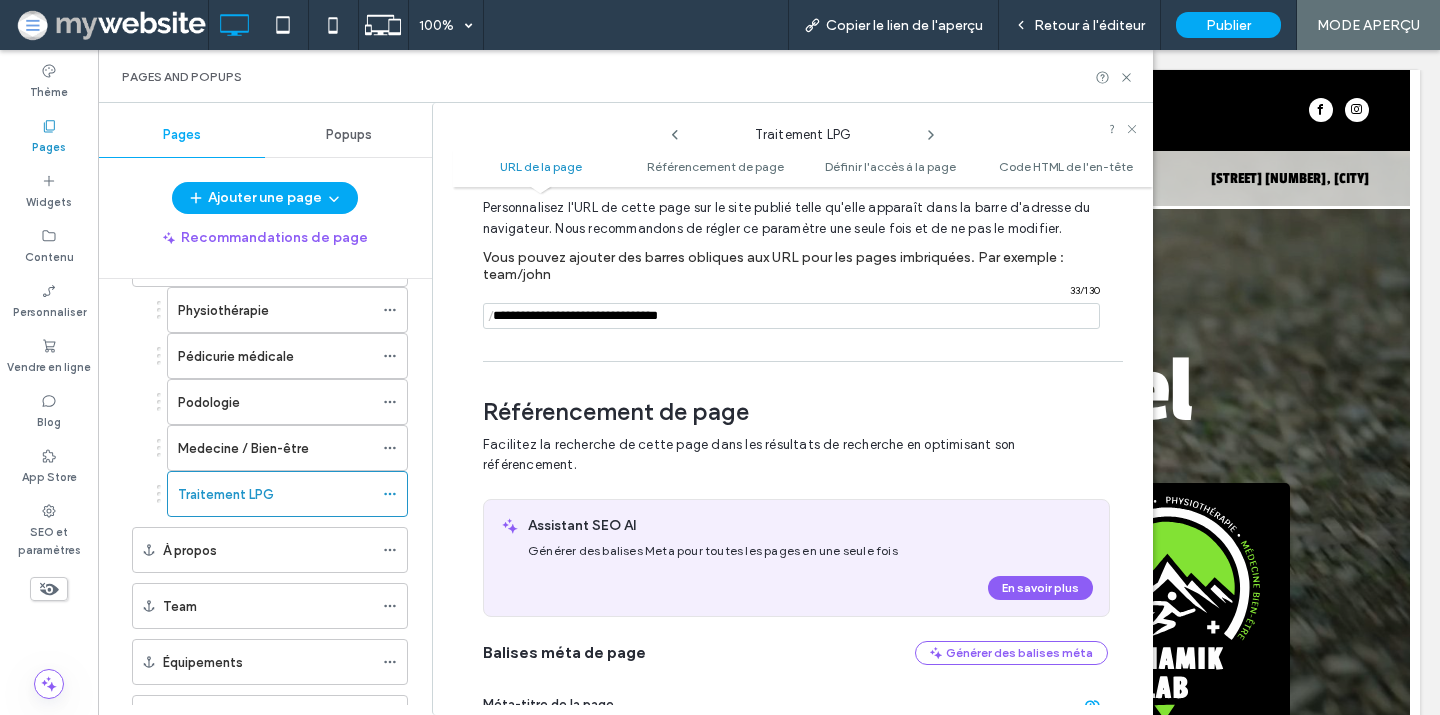scroll, scrollTop: 0, scrollLeft: 0, axis: both 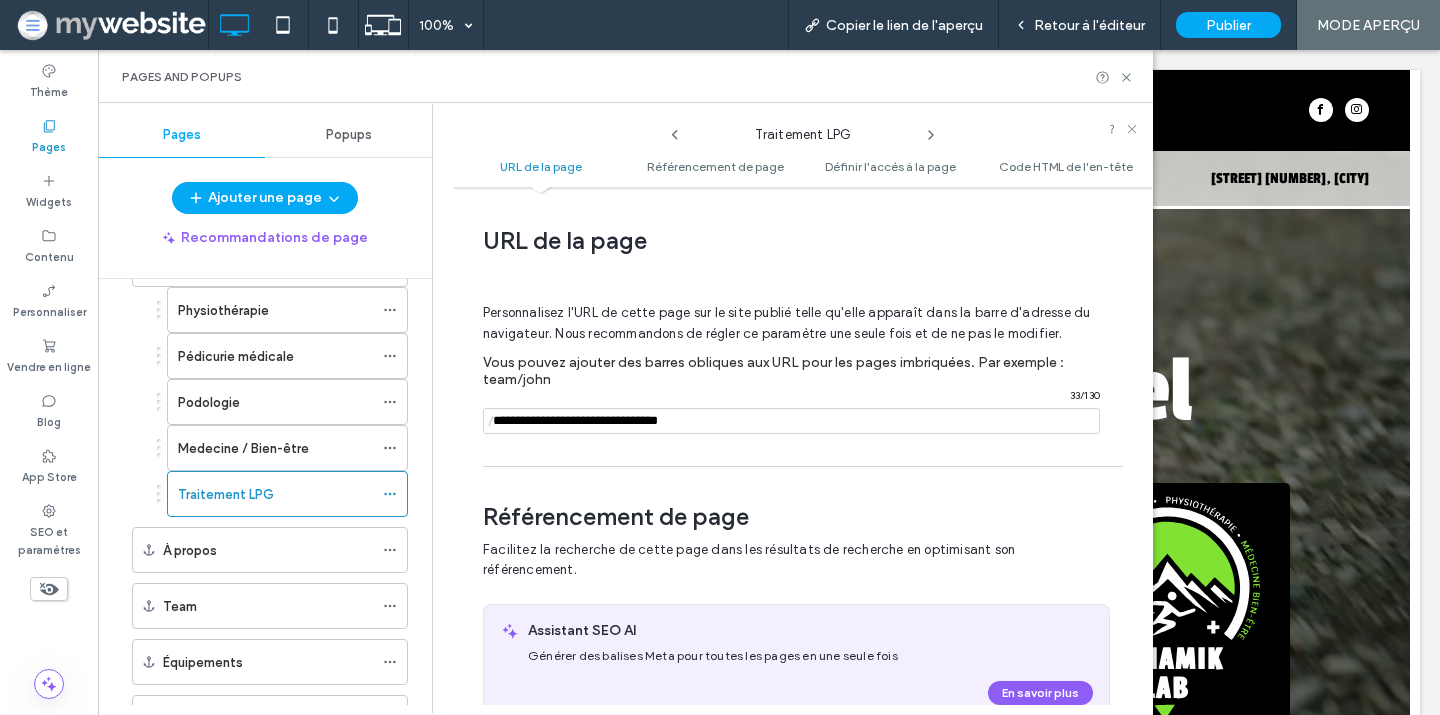 click at bounding box center (791, 421) 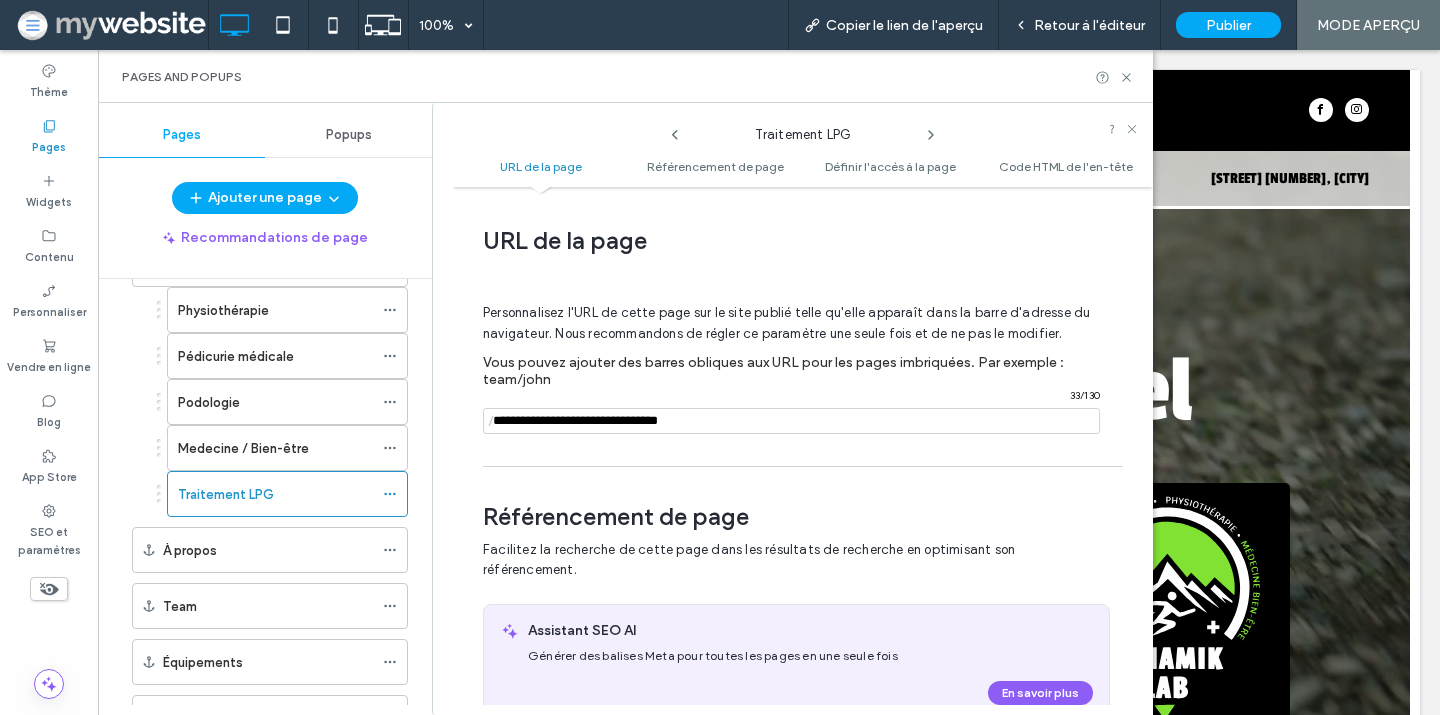 click at bounding box center [791, 421] 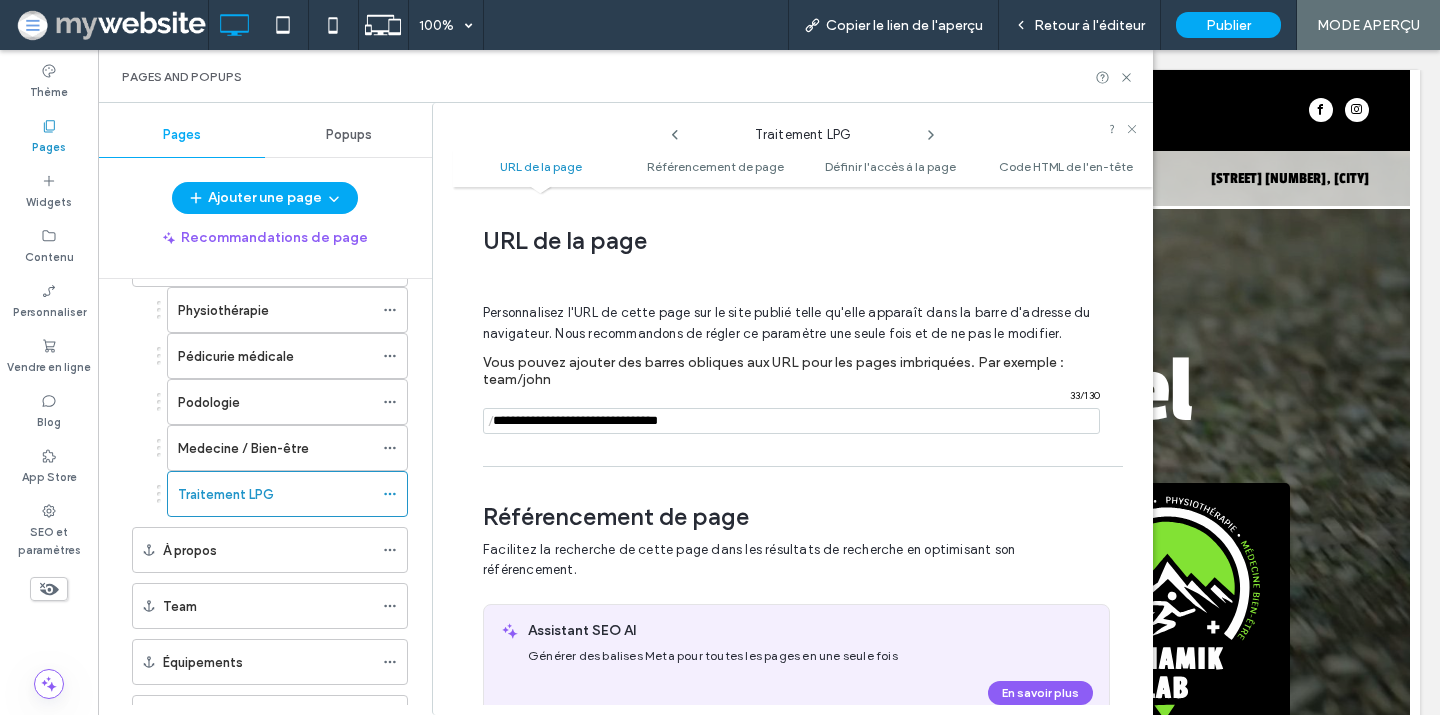 drag, startPoint x: 619, startPoint y: 423, endPoint x: 494, endPoint y: 426, distance: 125.035995 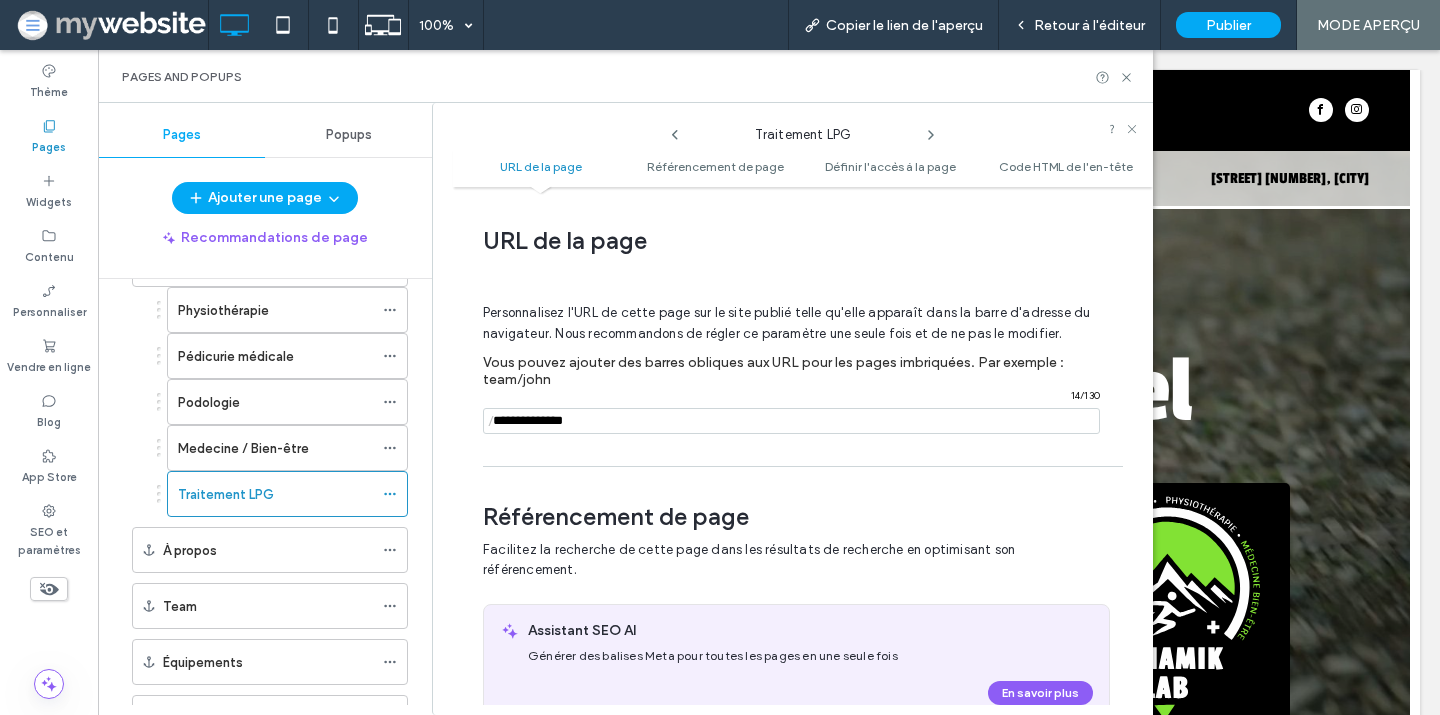 type on "**********" 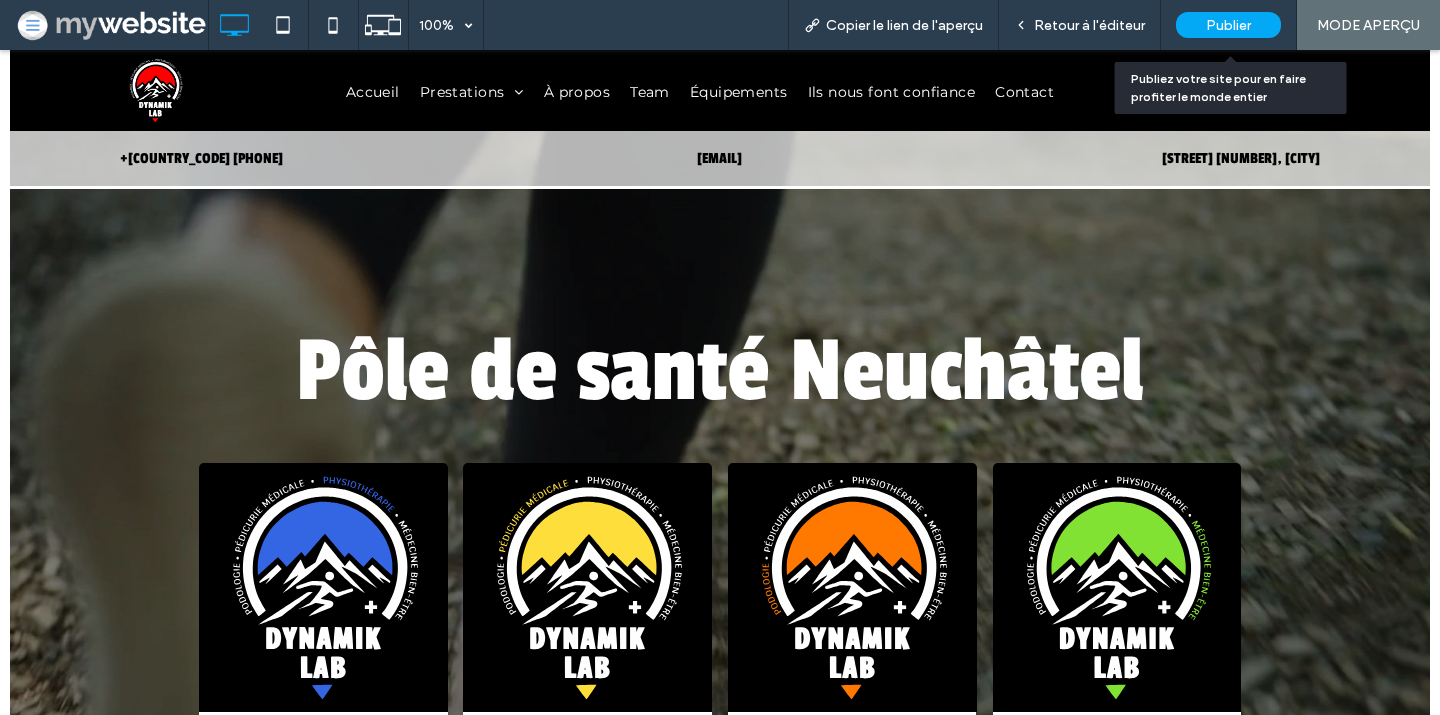 click on "Publier" at bounding box center (1228, 25) 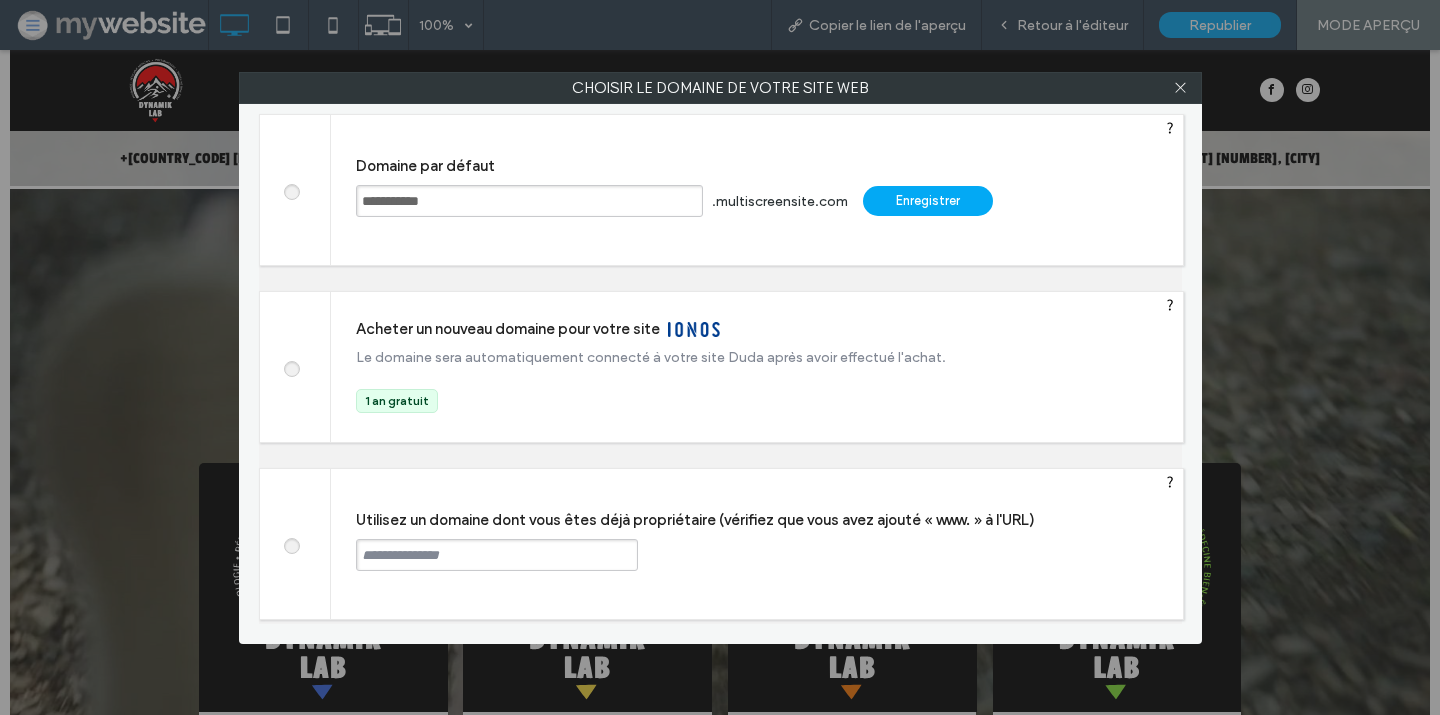 click on "Enregistrer" at bounding box center [928, 201] 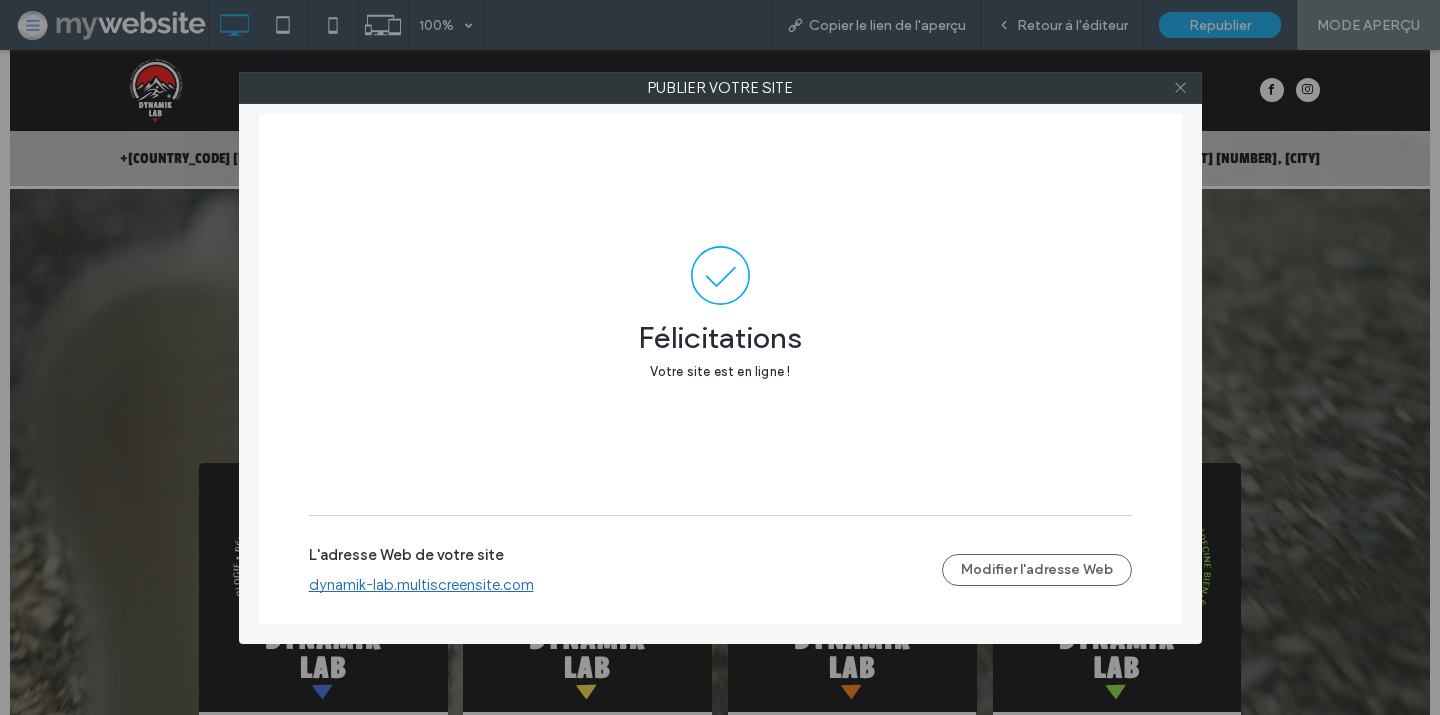 click 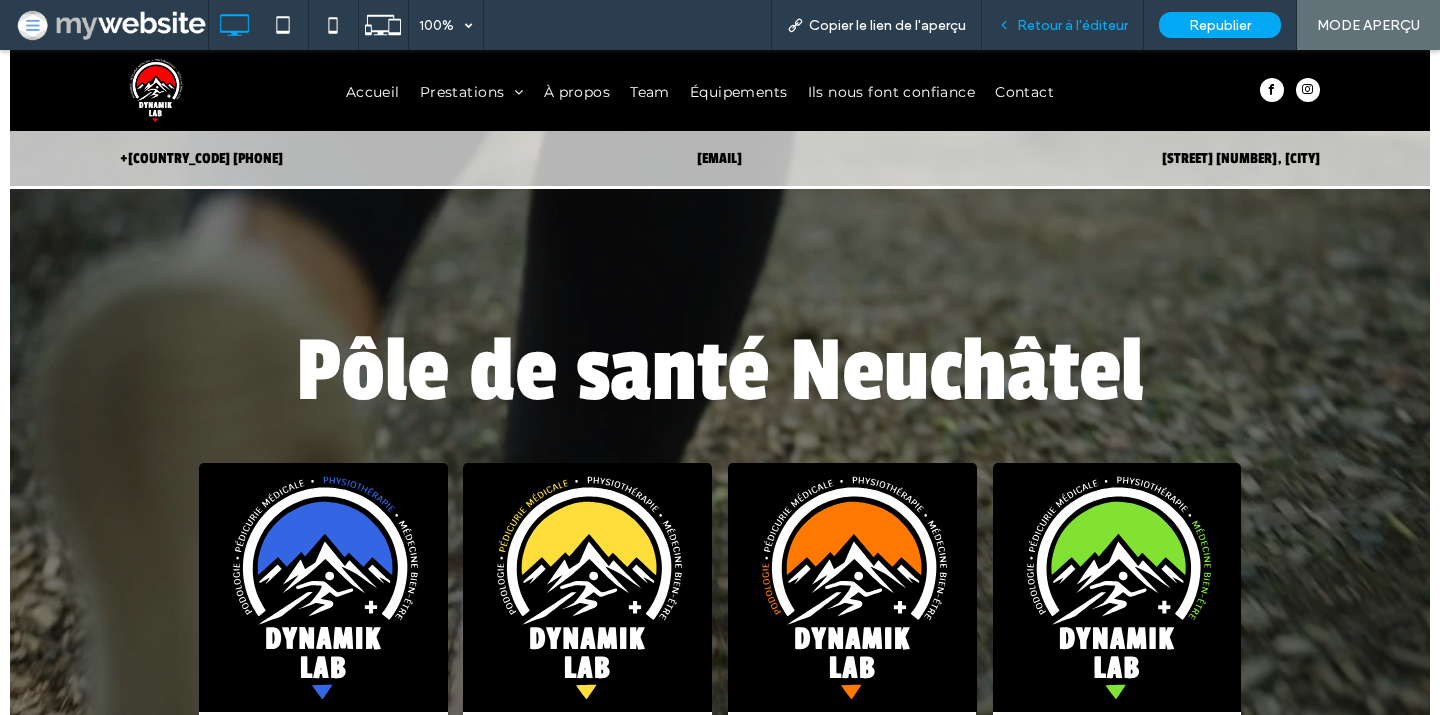click on "Retour à l'éditeur" at bounding box center (1072, 25) 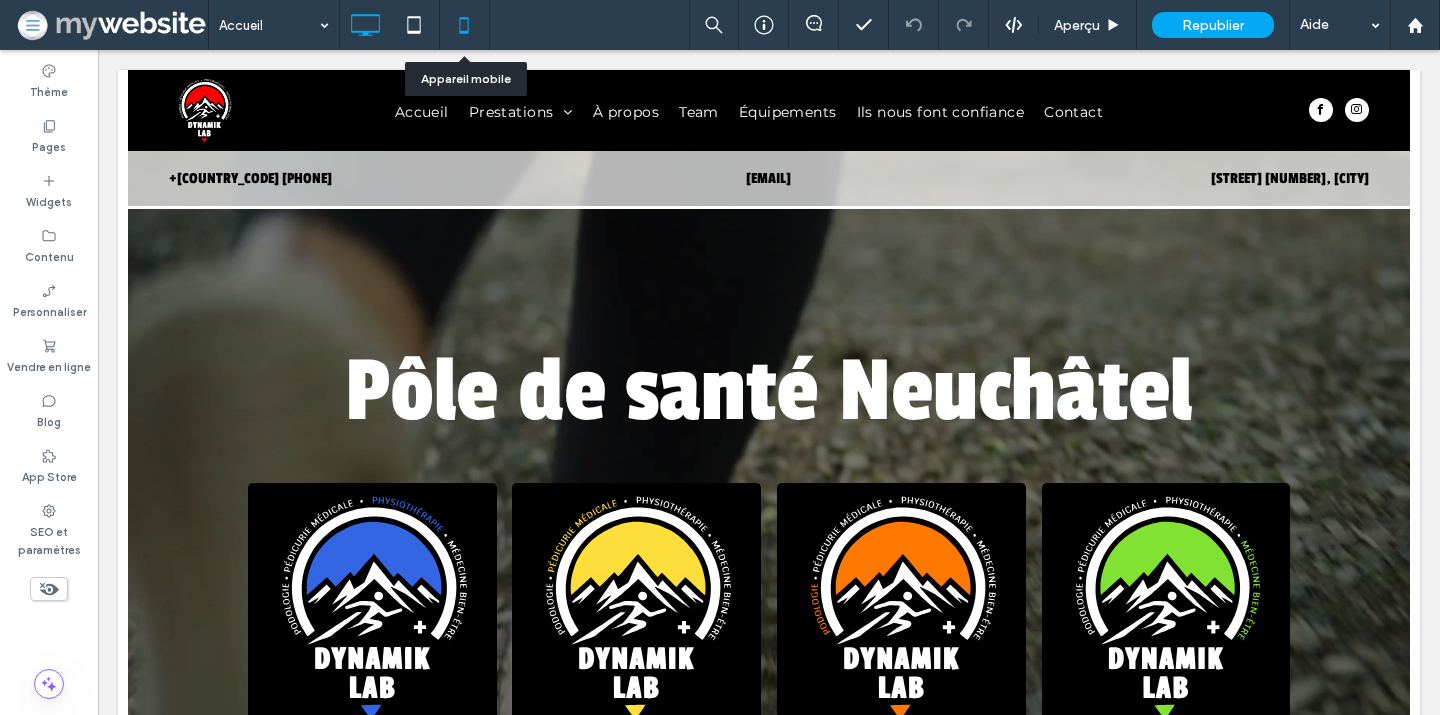 click 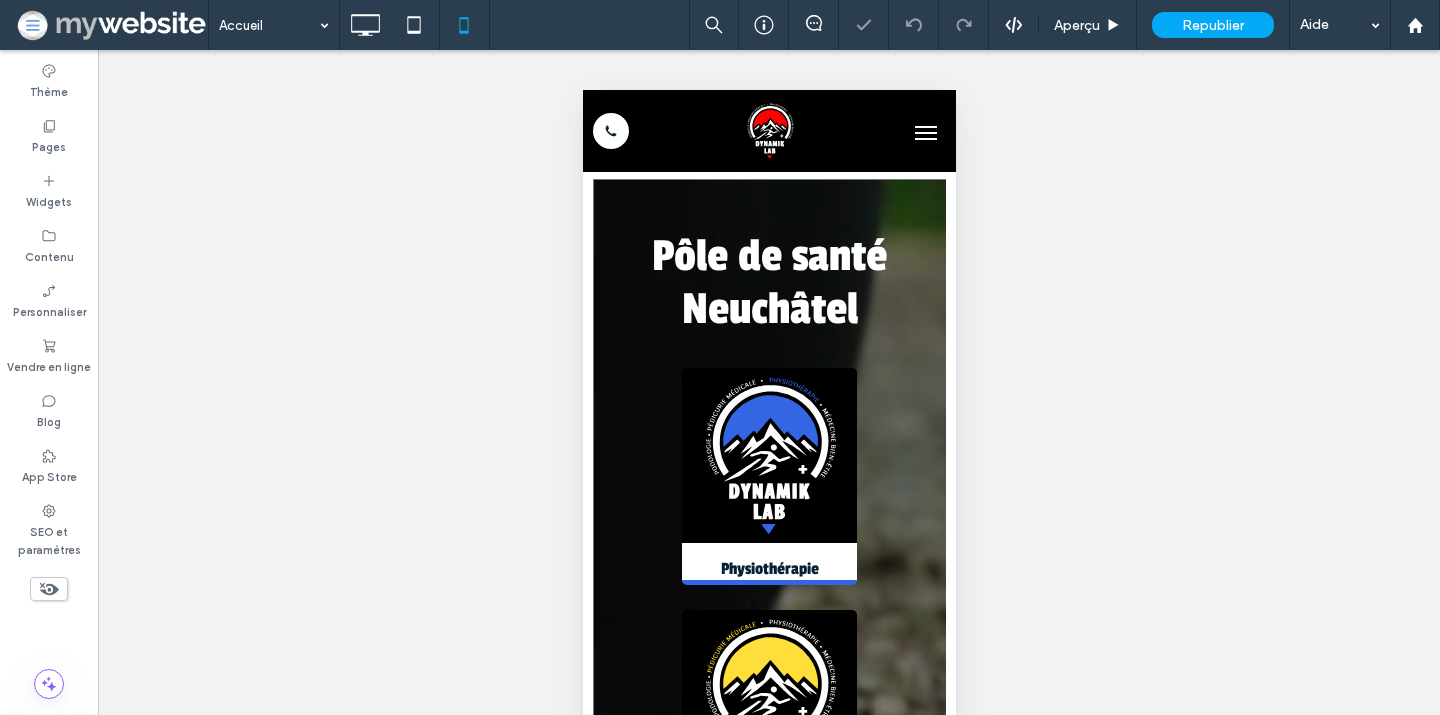 scroll, scrollTop: 0, scrollLeft: 0, axis: both 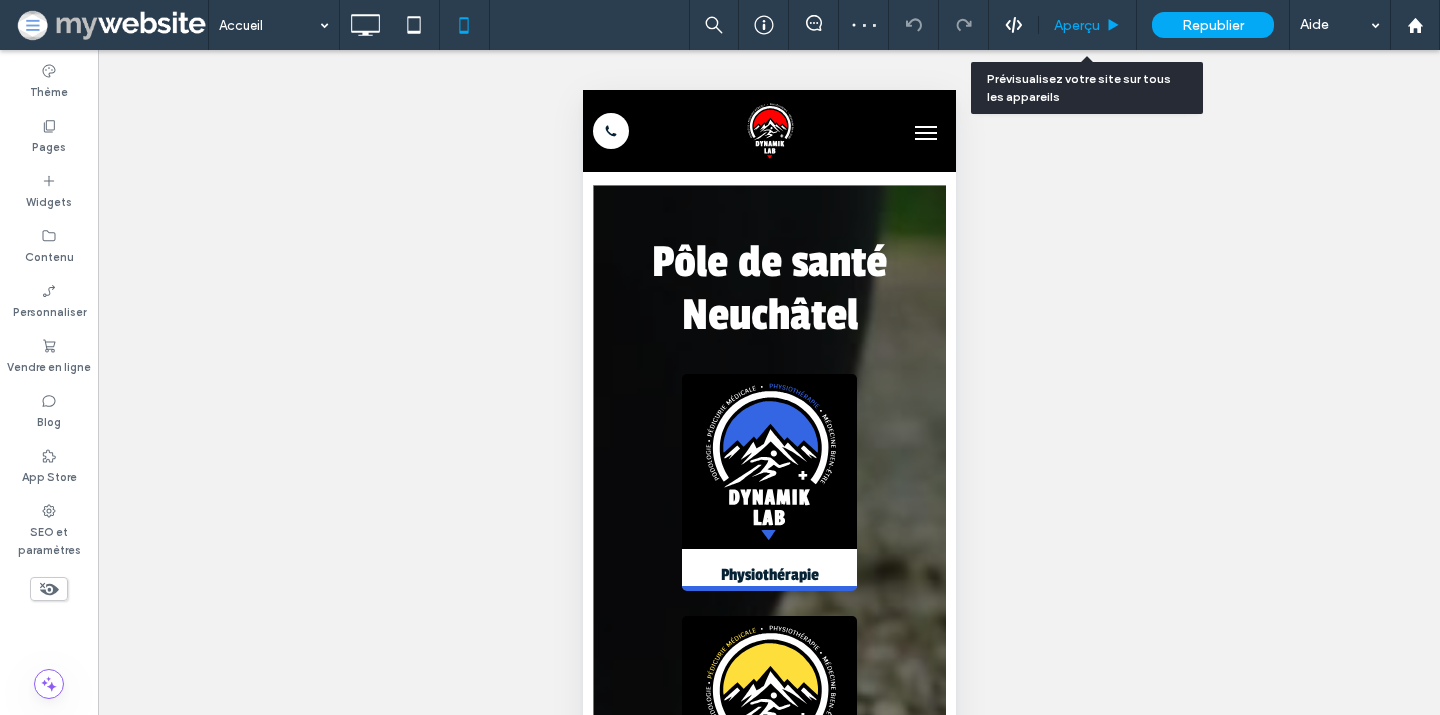 click on "Aperçu" at bounding box center [1077, 25] 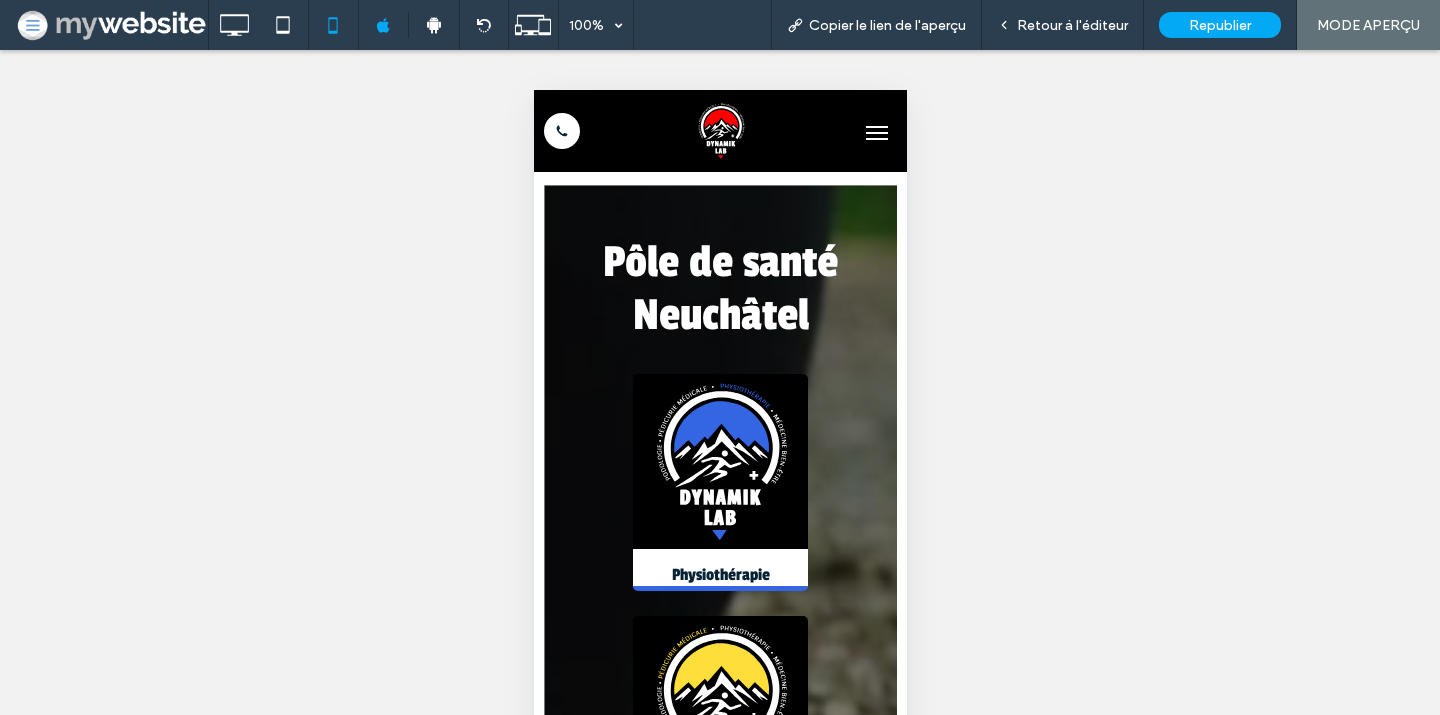 click at bounding box center (876, 133) 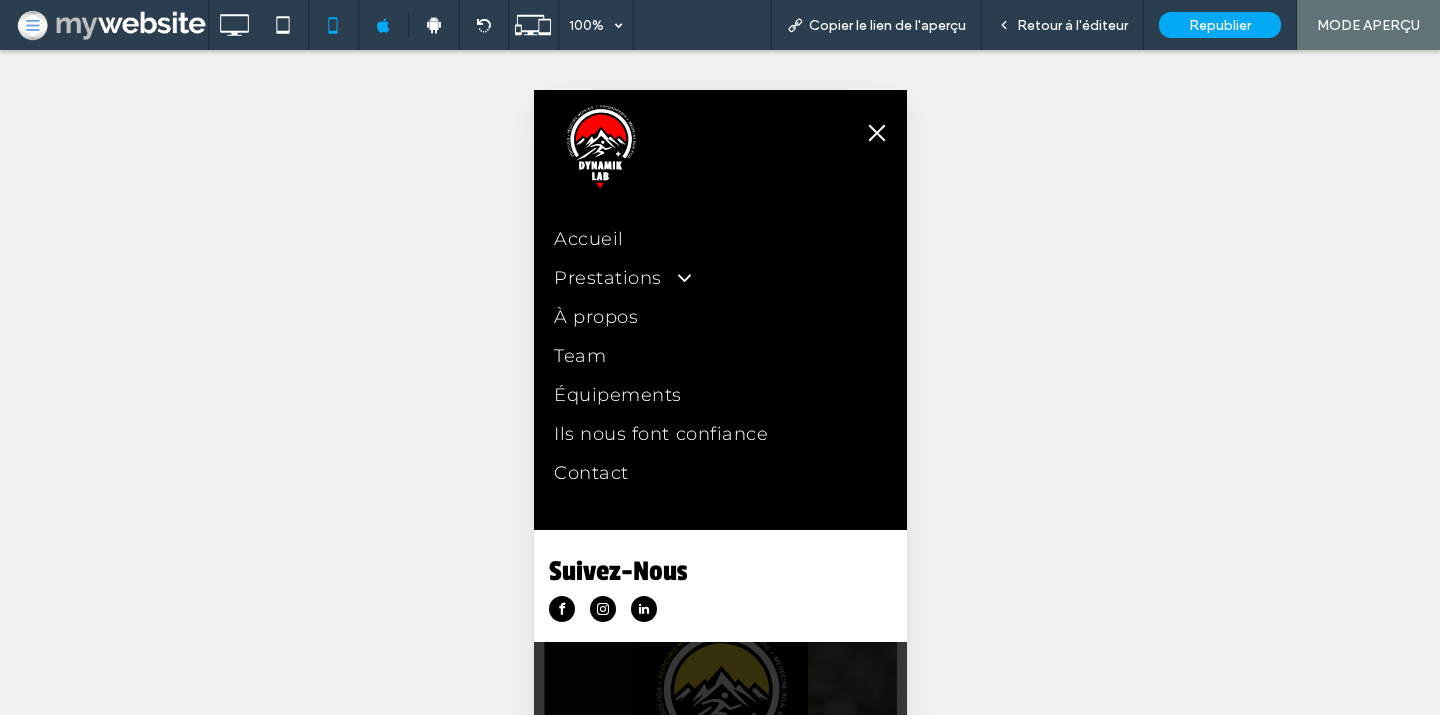 click at bounding box center [675, 277] 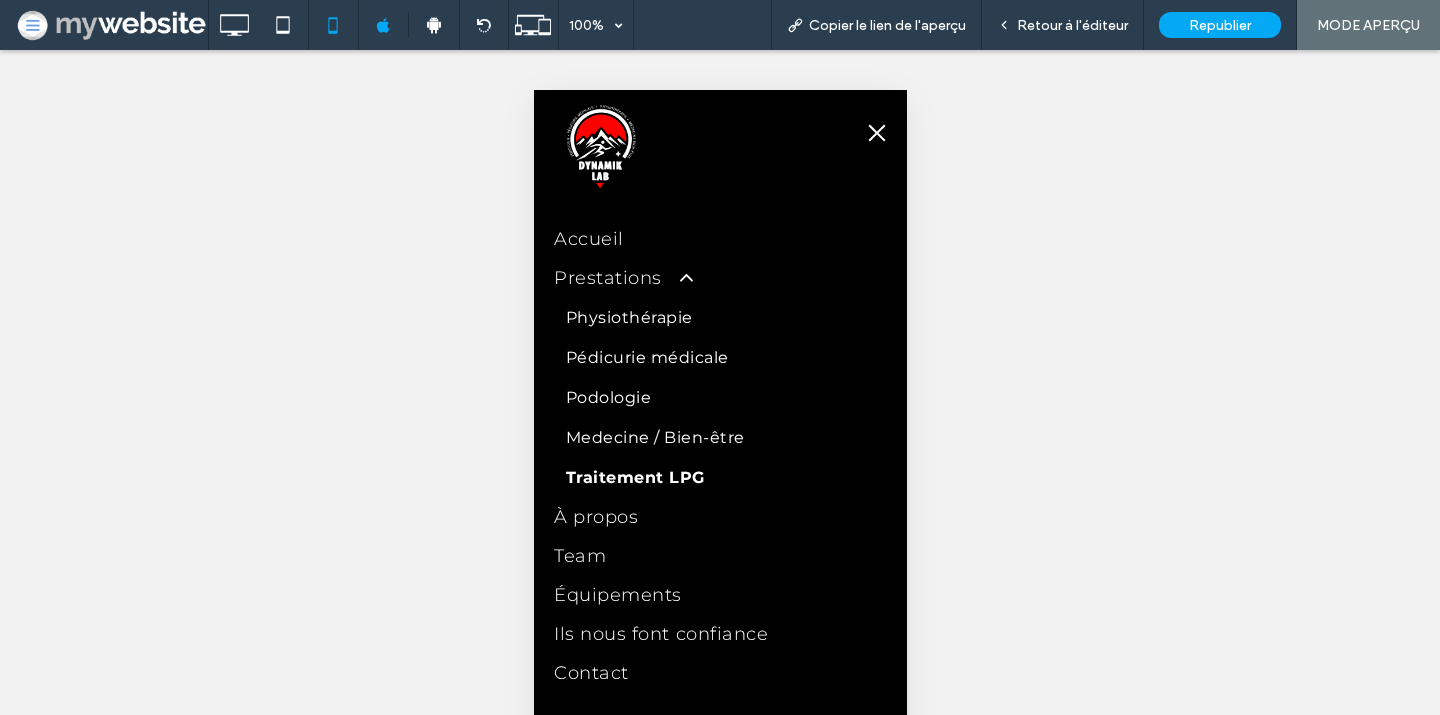 click on "Traitement LPG" at bounding box center (634, 478) 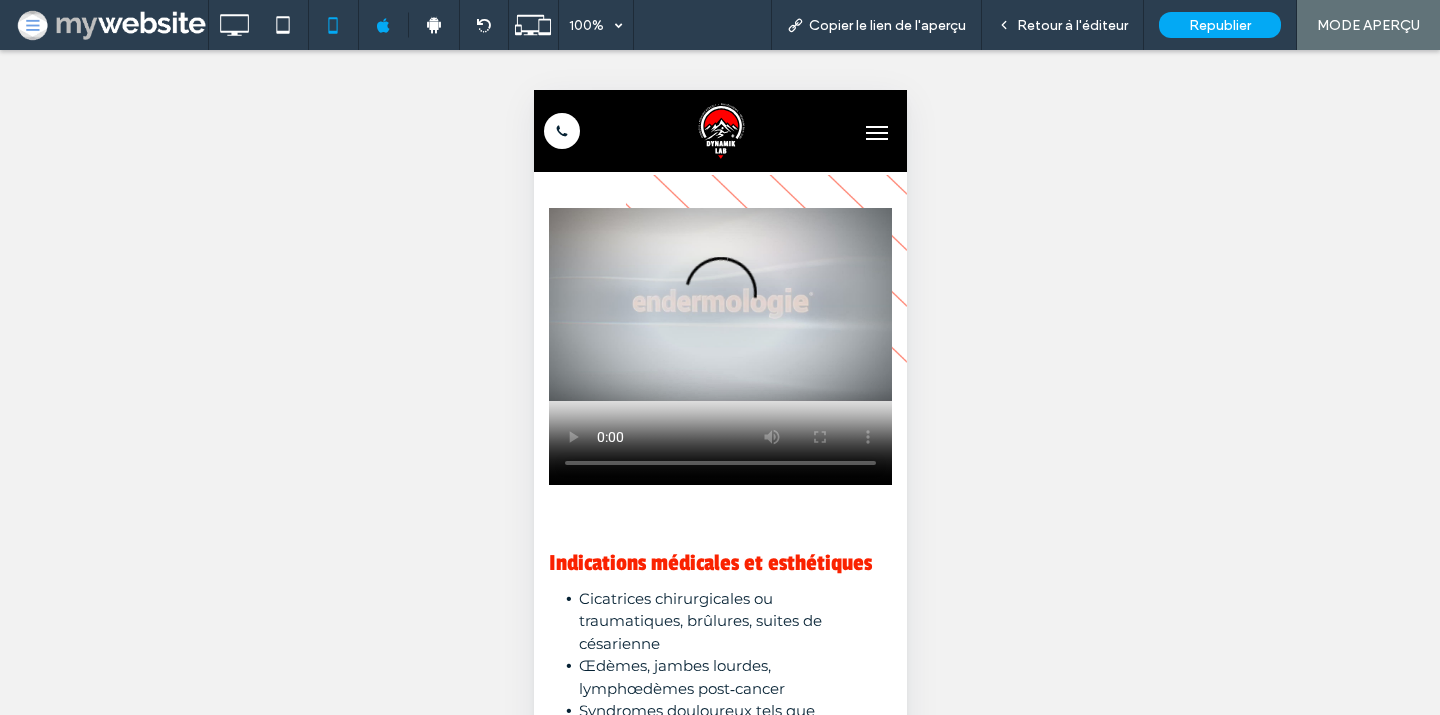 scroll, scrollTop: 791, scrollLeft: 0, axis: vertical 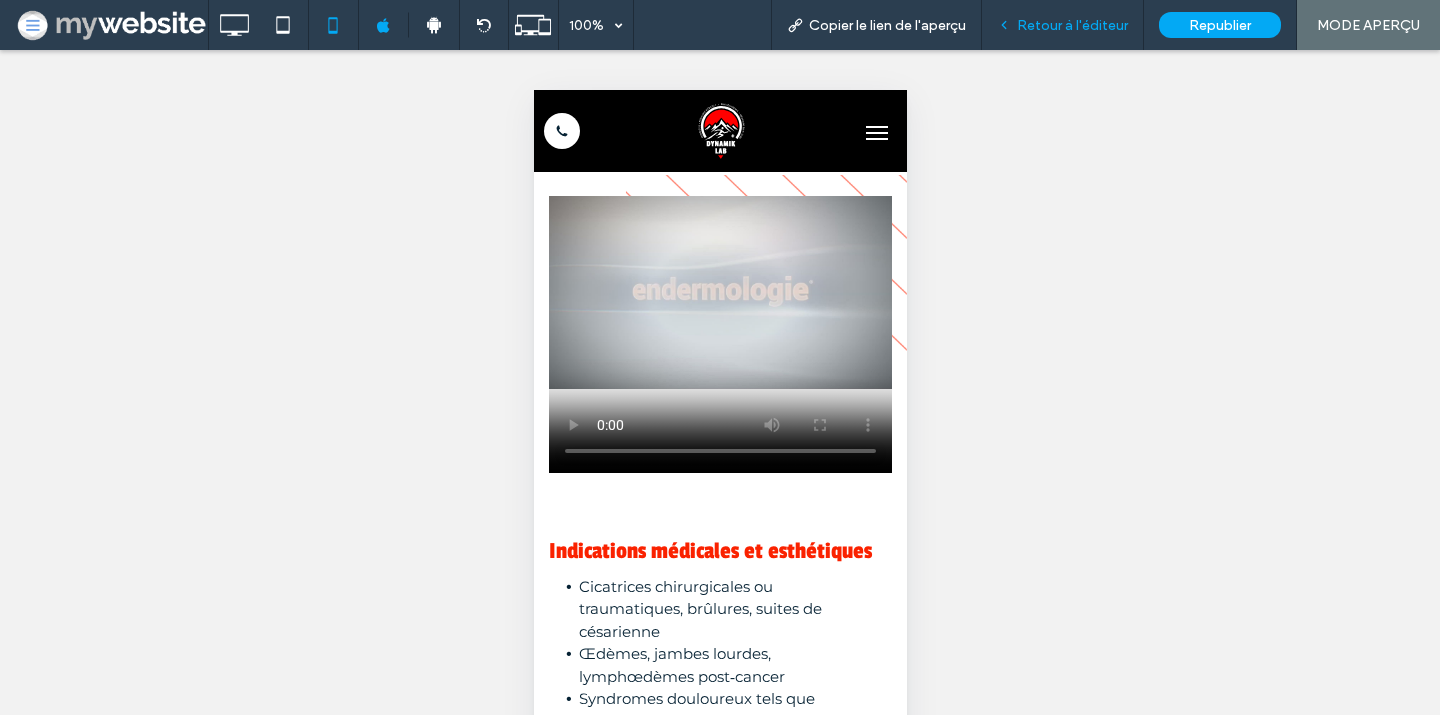 click on "Retour à l'éditeur" at bounding box center [1072, 25] 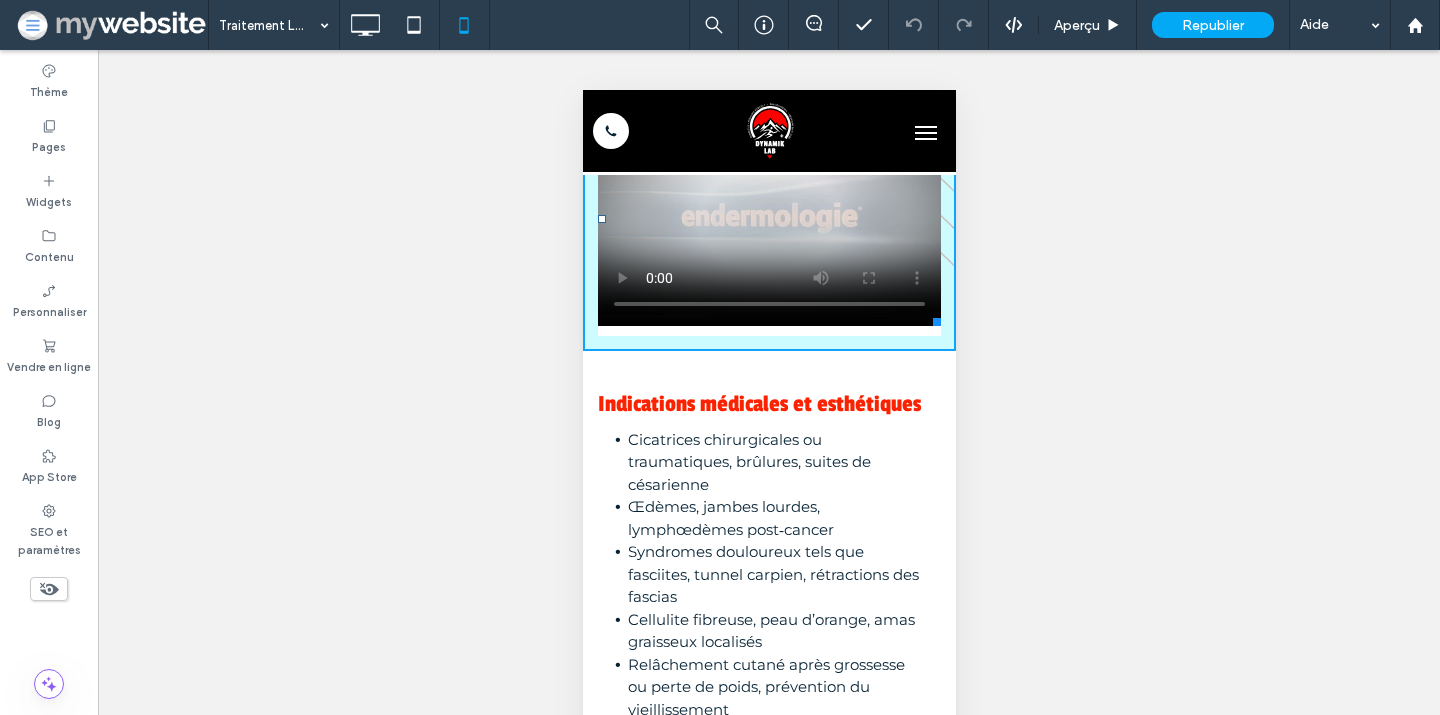 drag, startPoint x: 932, startPoint y: 463, endPoint x: 934, endPoint y: 316, distance: 147.01361 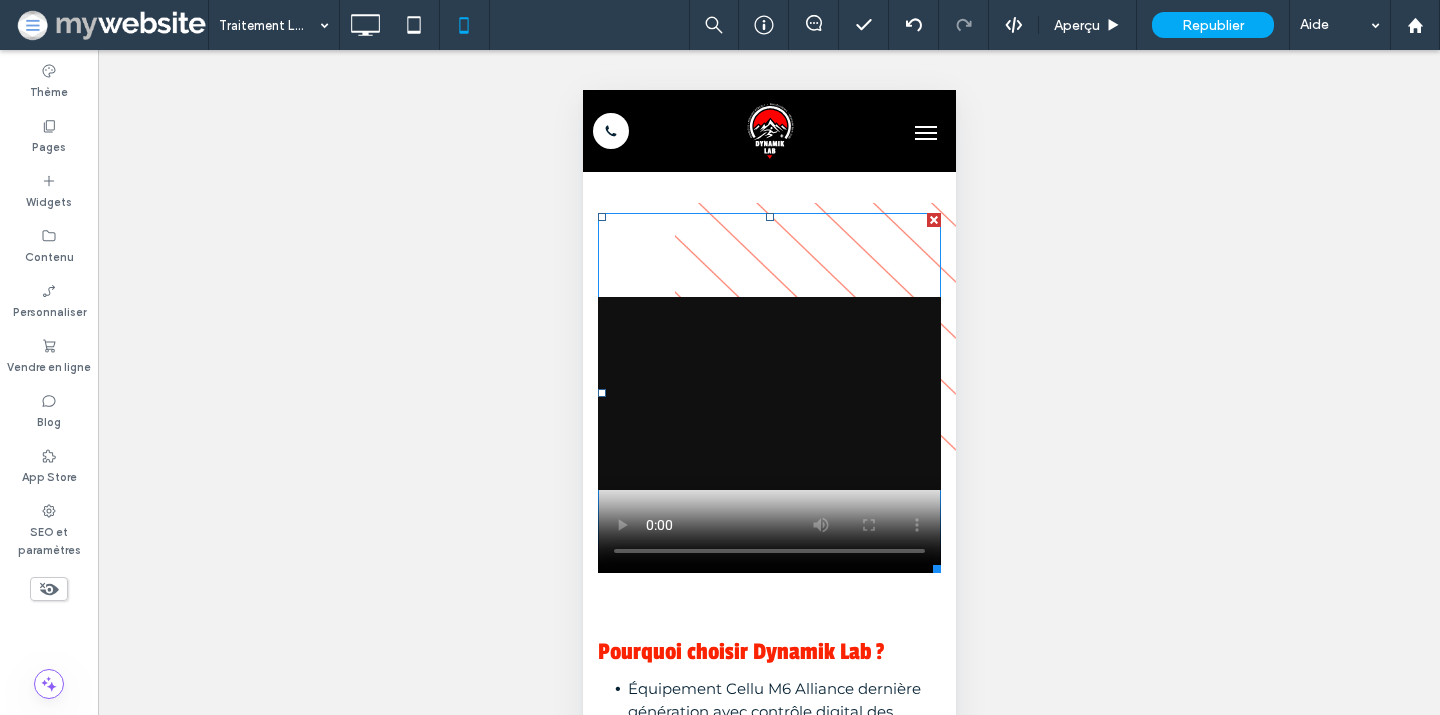 scroll, scrollTop: 2073, scrollLeft: 0, axis: vertical 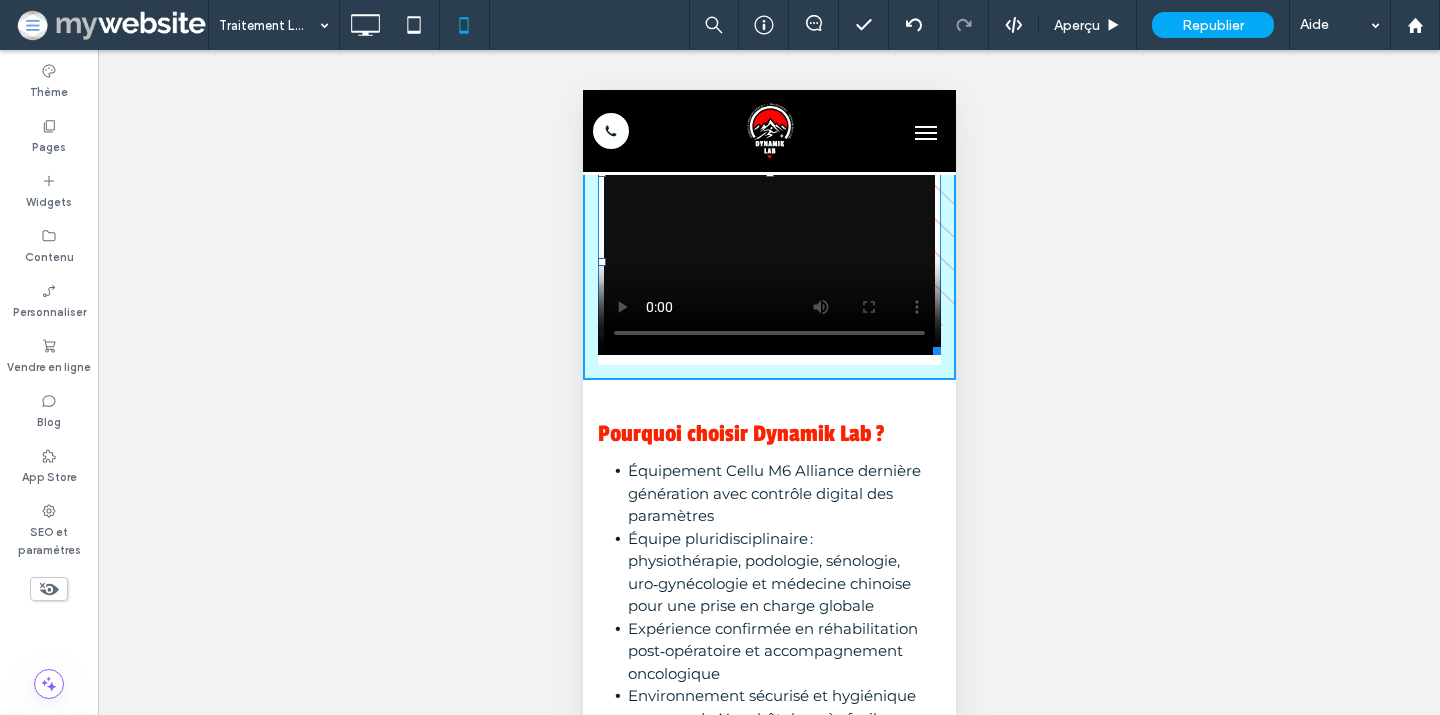 drag, startPoint x: 932, startPoint y: 518, endPoint x: 936, endPoint y: 344, distance: 174.04597 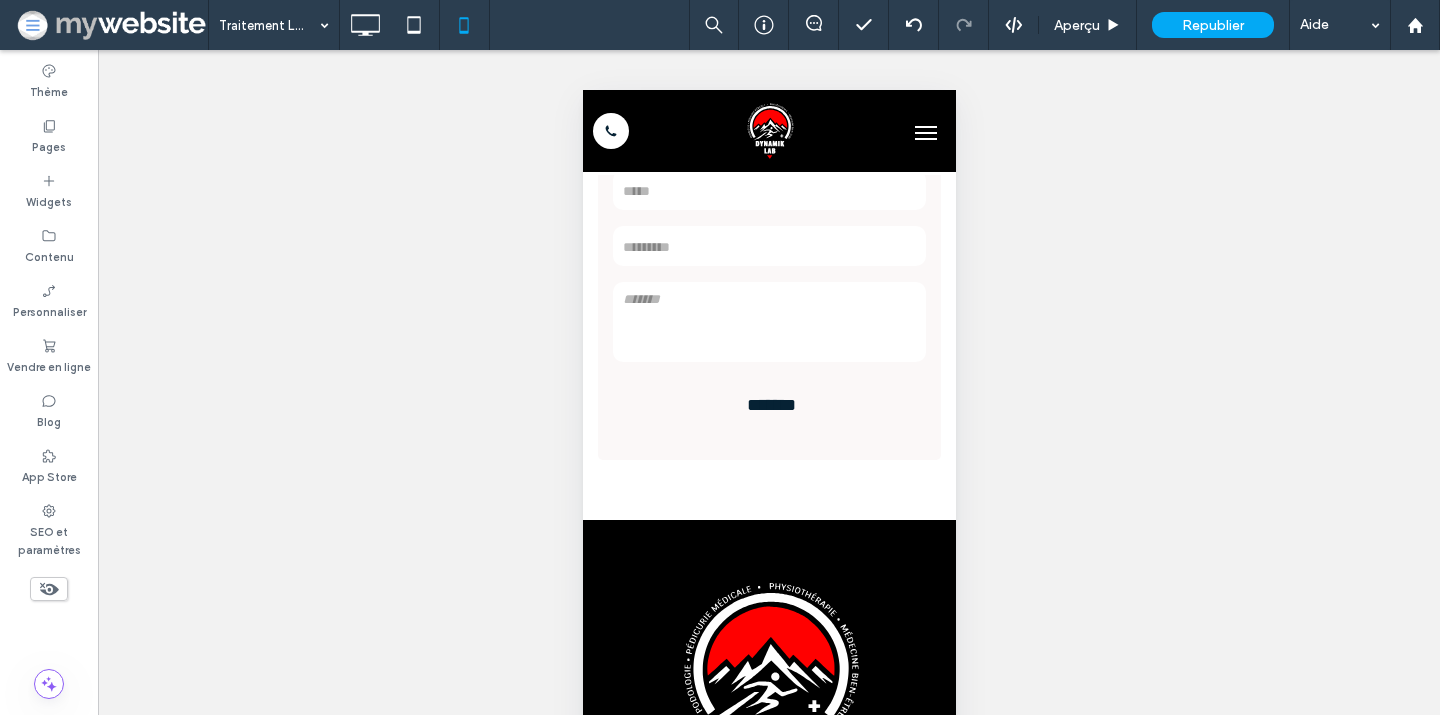 scroll, scrollTop: 5620, scrollLeft: 0, axis: vertical 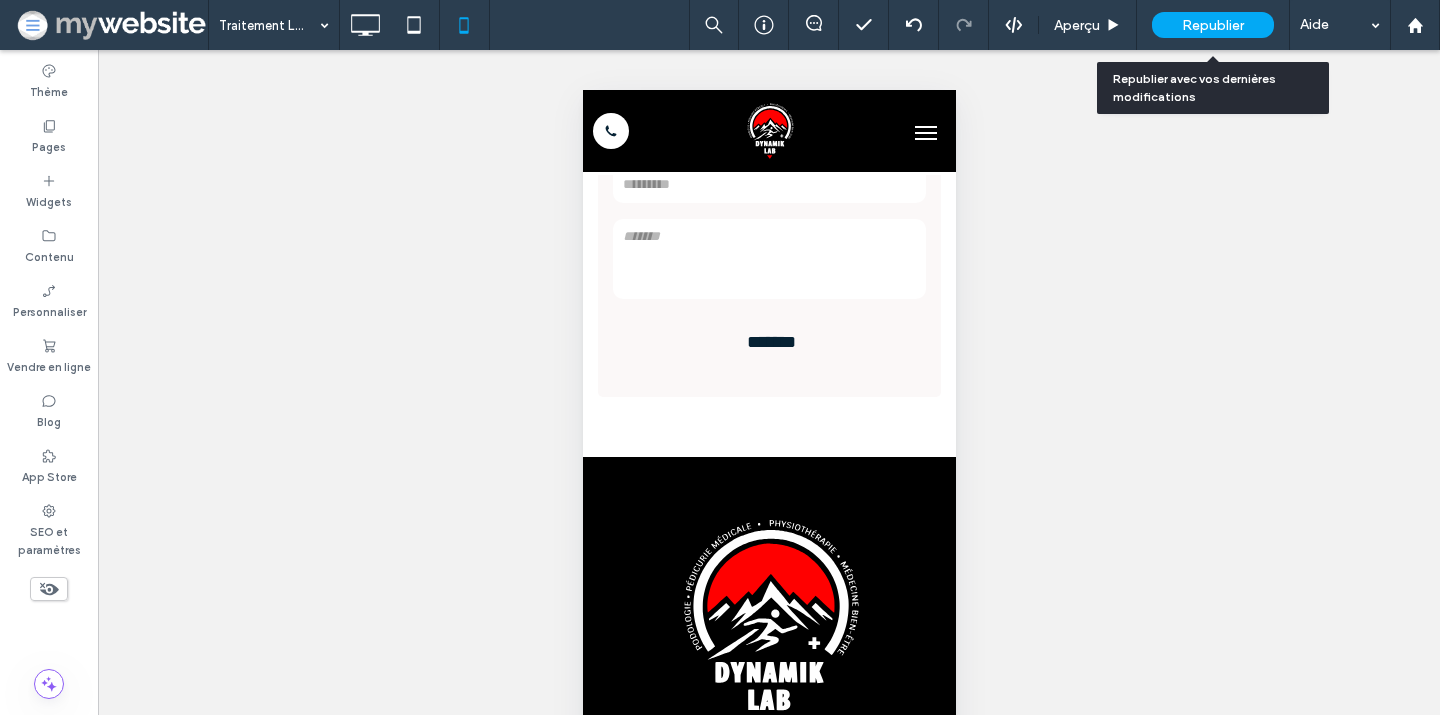 click on "Republier" at bounding box center (1213, 25) 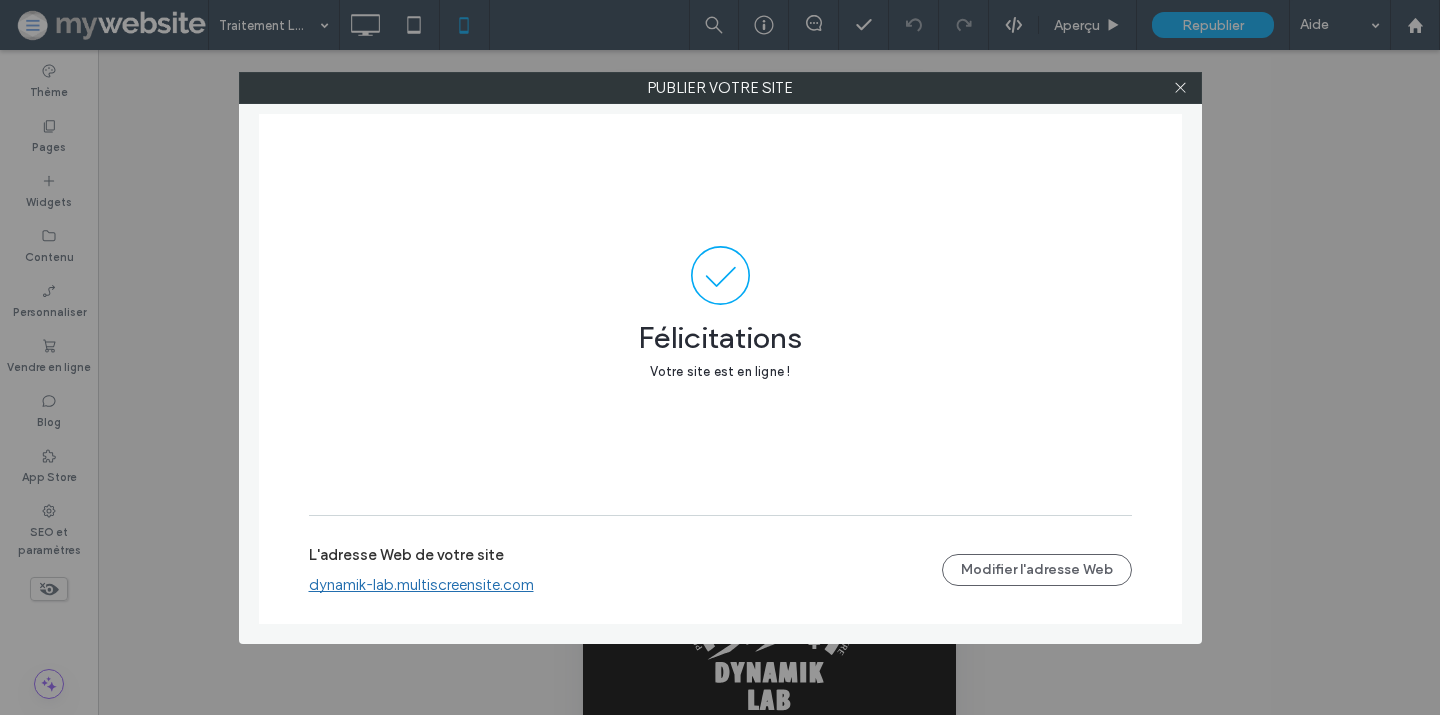 click on "dynamik-lab.multiscreensite.com" at bounding box center [421, 585] 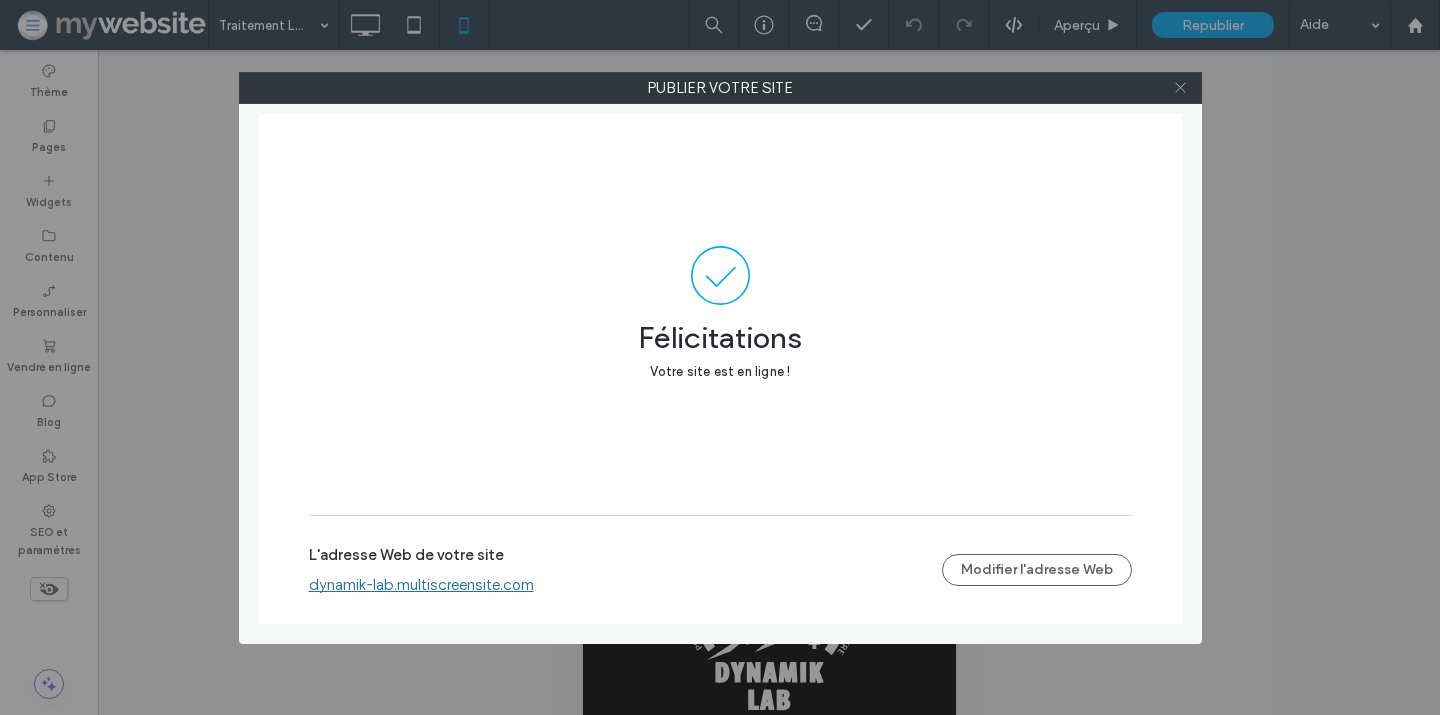 click 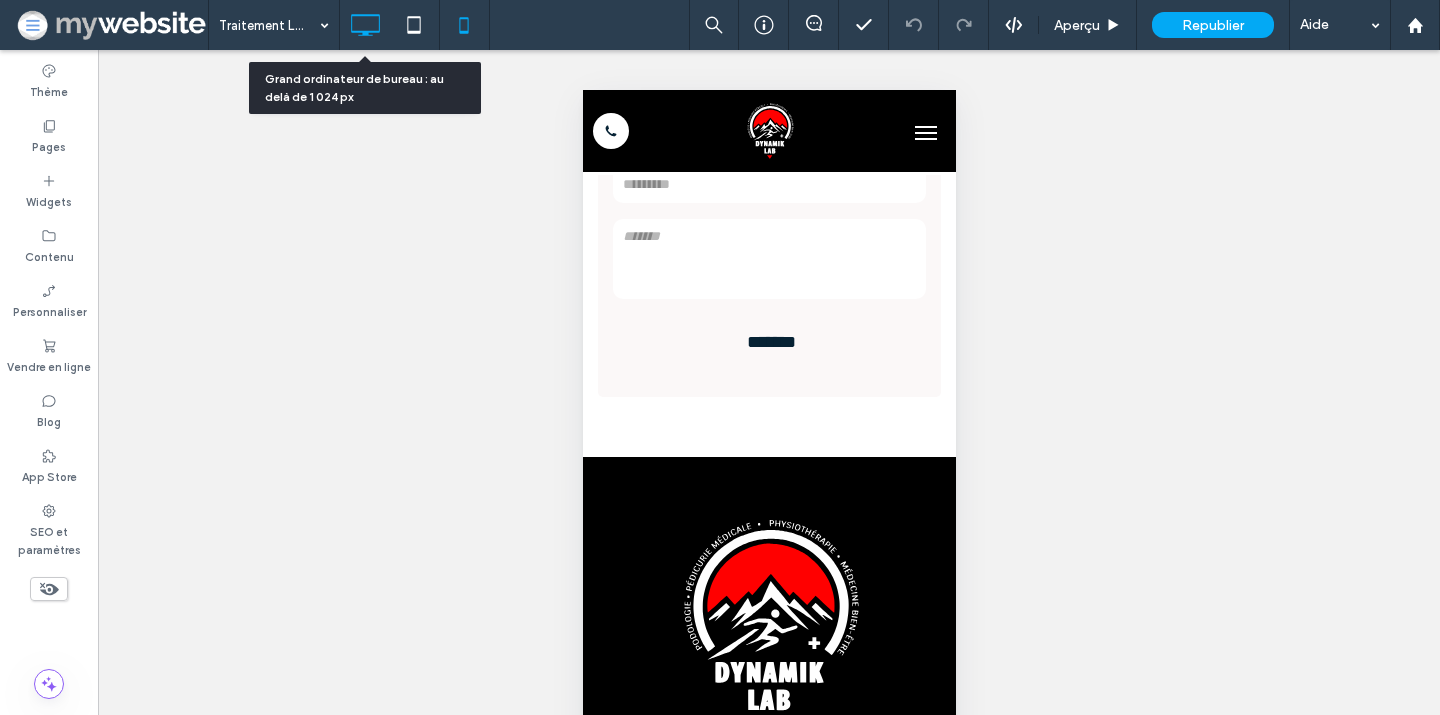 click 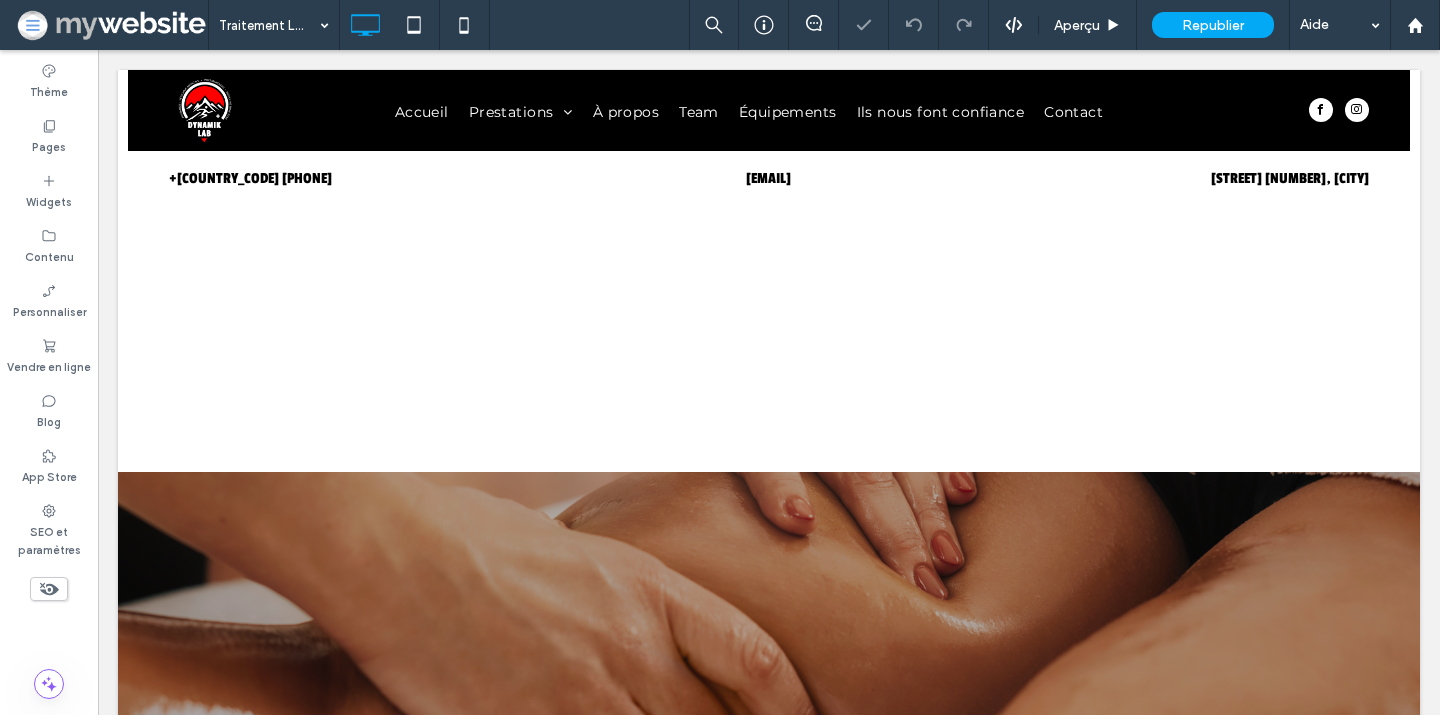 scroll, scrollTop: 0, scrollLeft: 0, axis: both 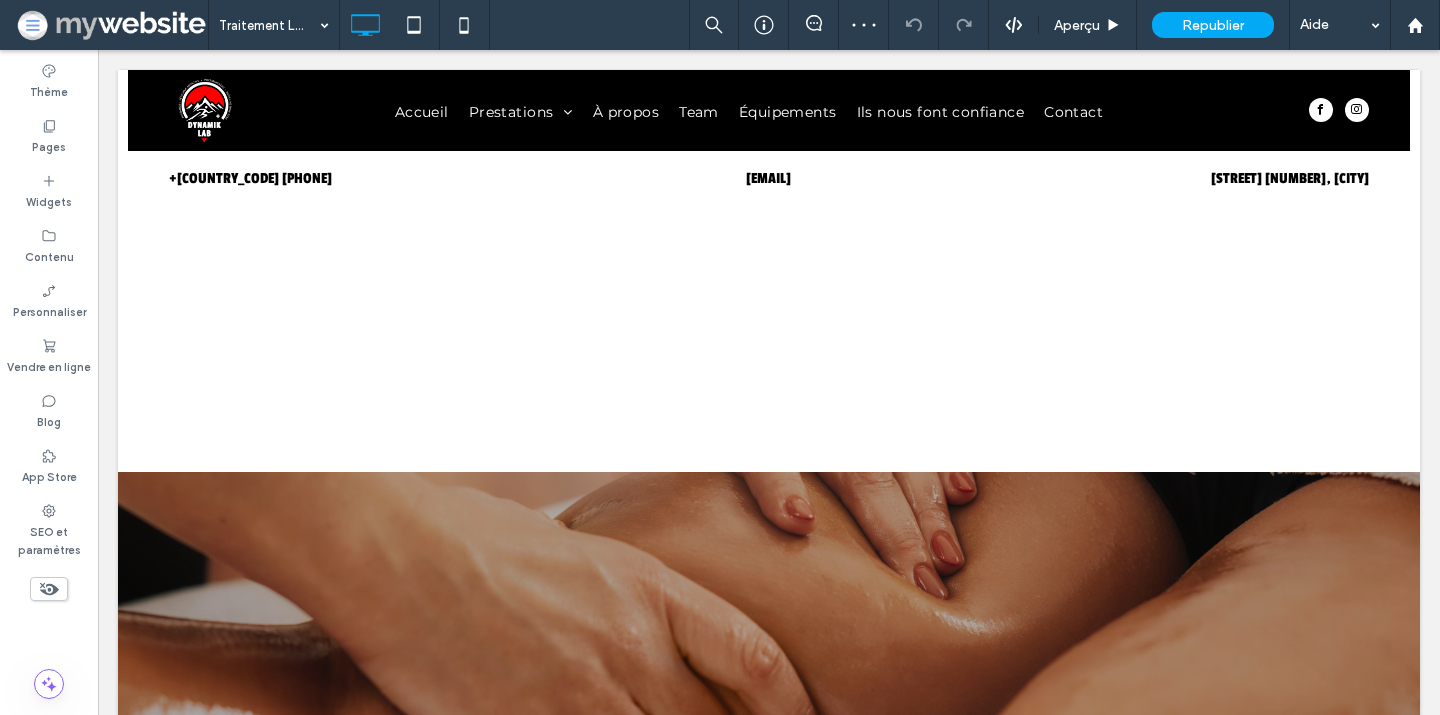 click at bounding box center [769, 271] 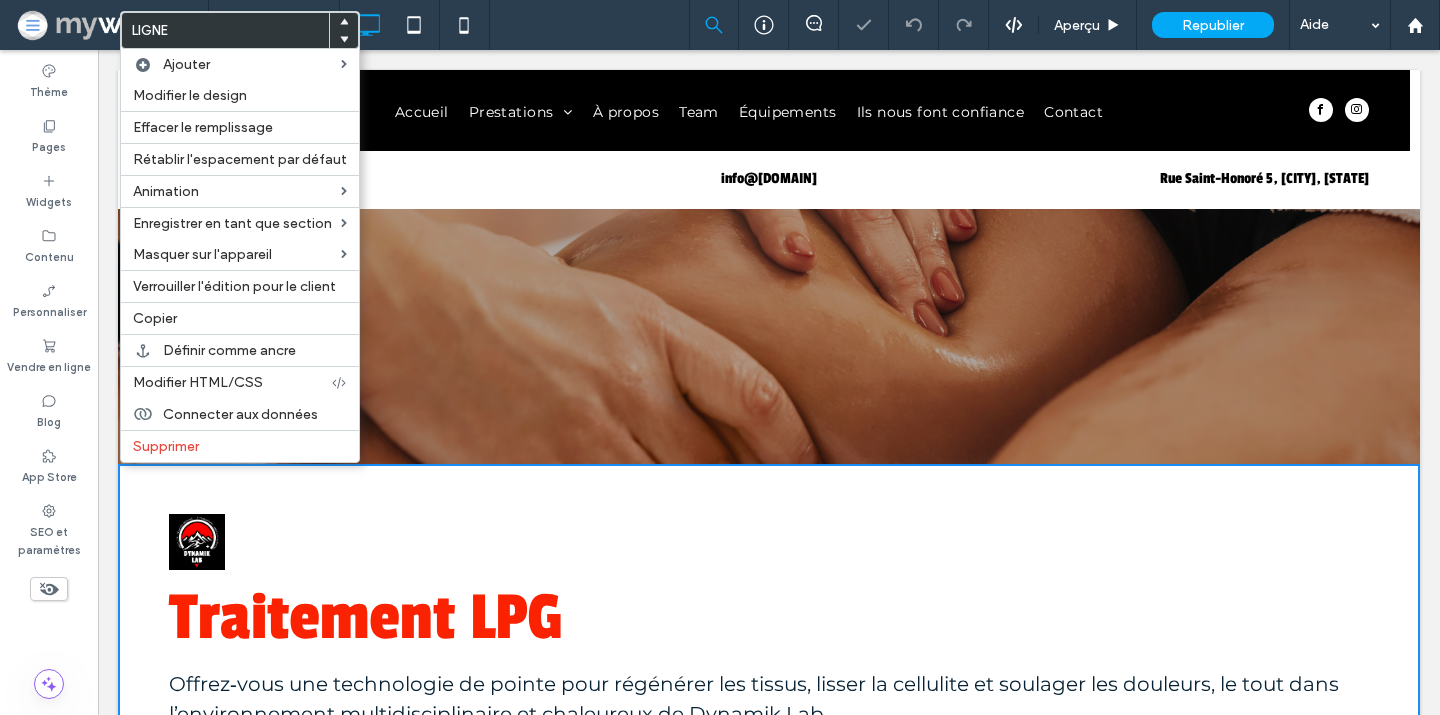 scroll, scrollTop: 0, scrollLeft: 0, axis: both 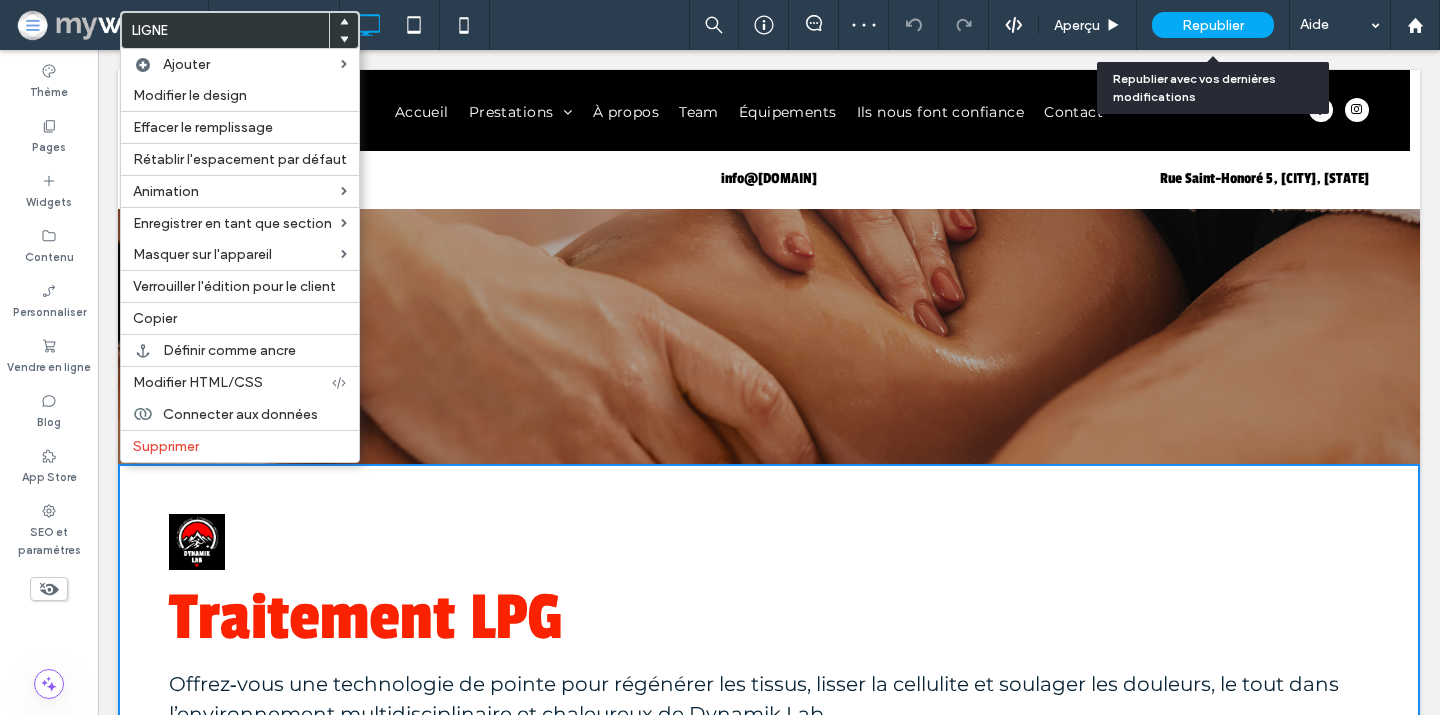 click on "Republier" at bounding box center (1213, 25) 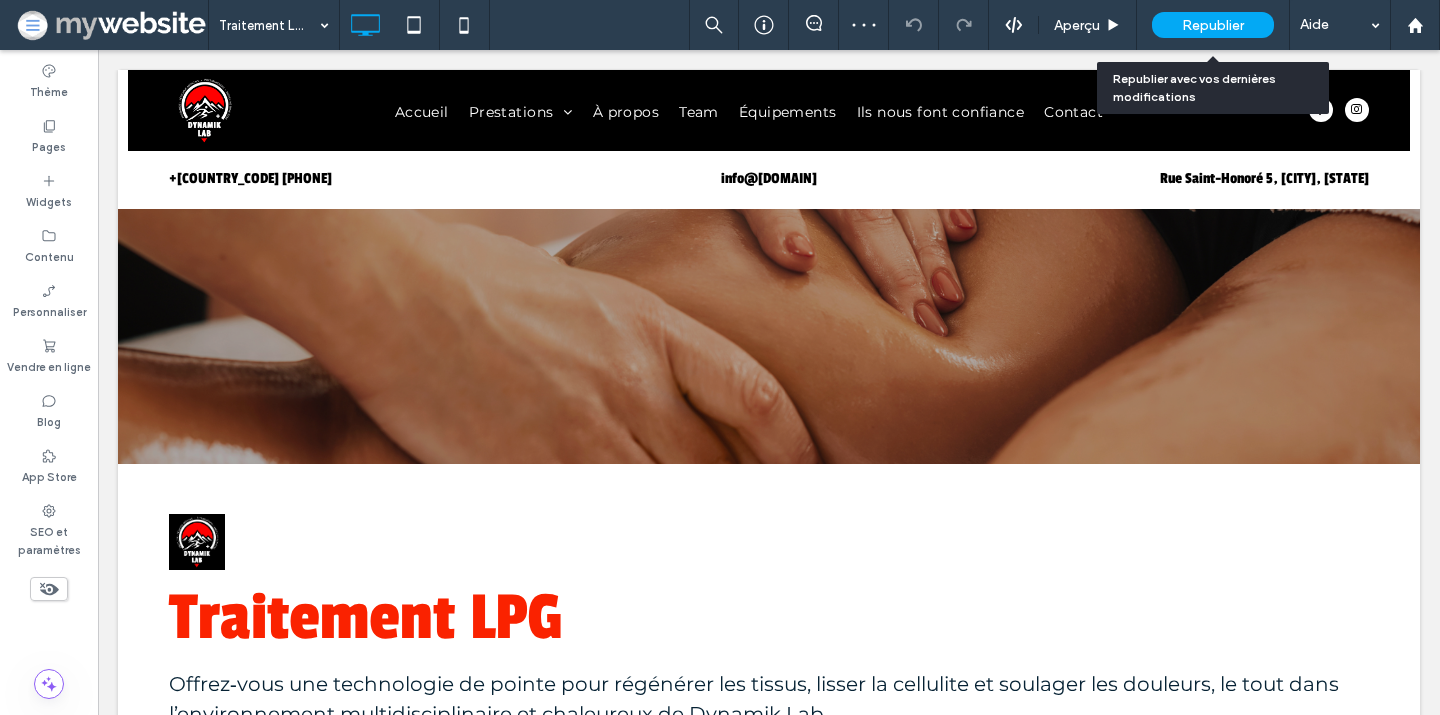 click on "Republier" at bounding box center (1213, 25) 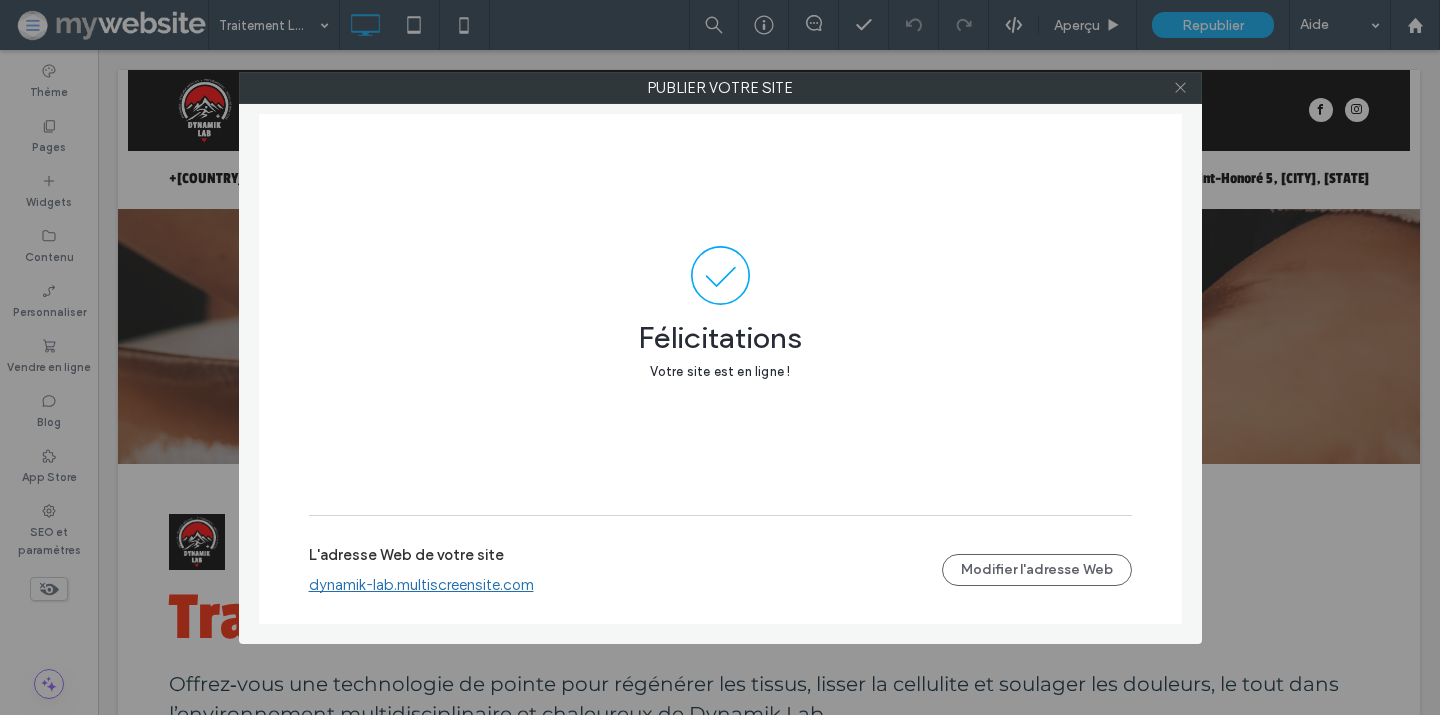 click 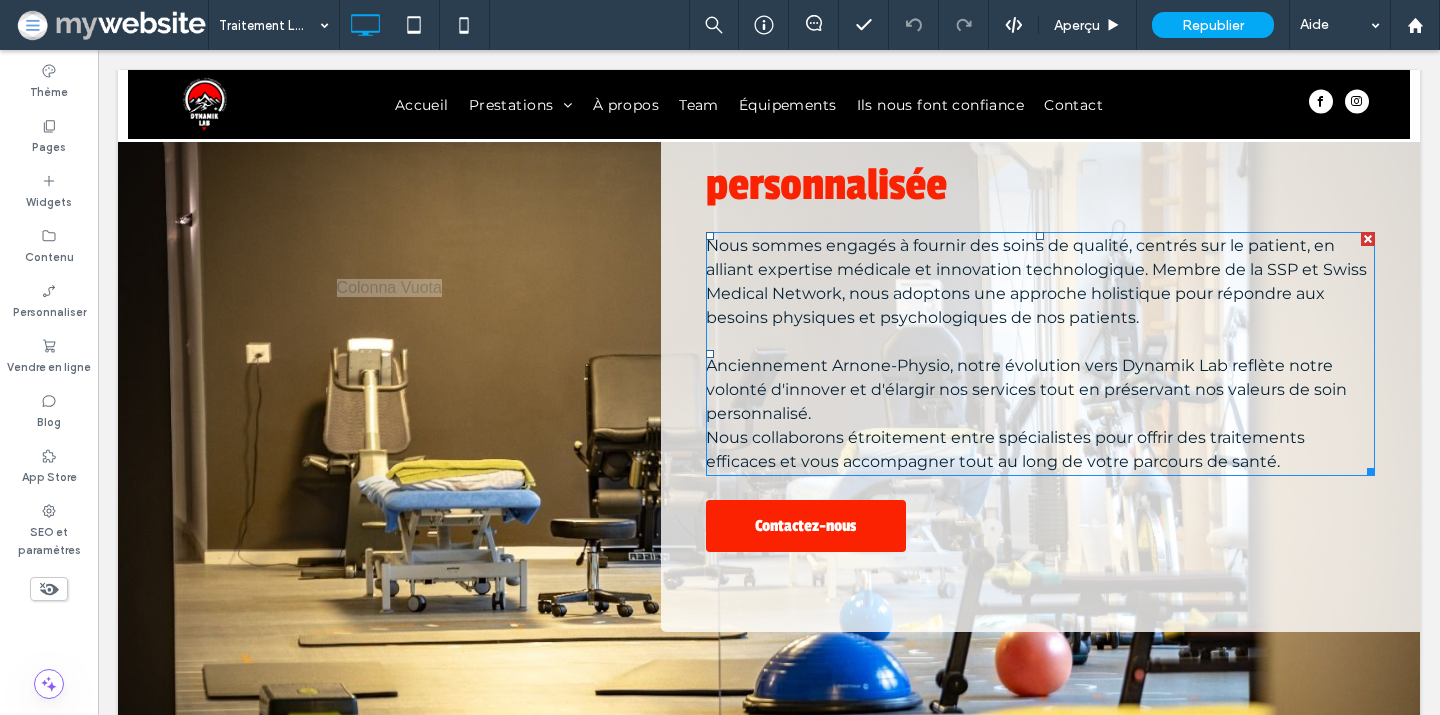 scroll, scrollTop: 3654, scrollLeft: 0, axis: vertical 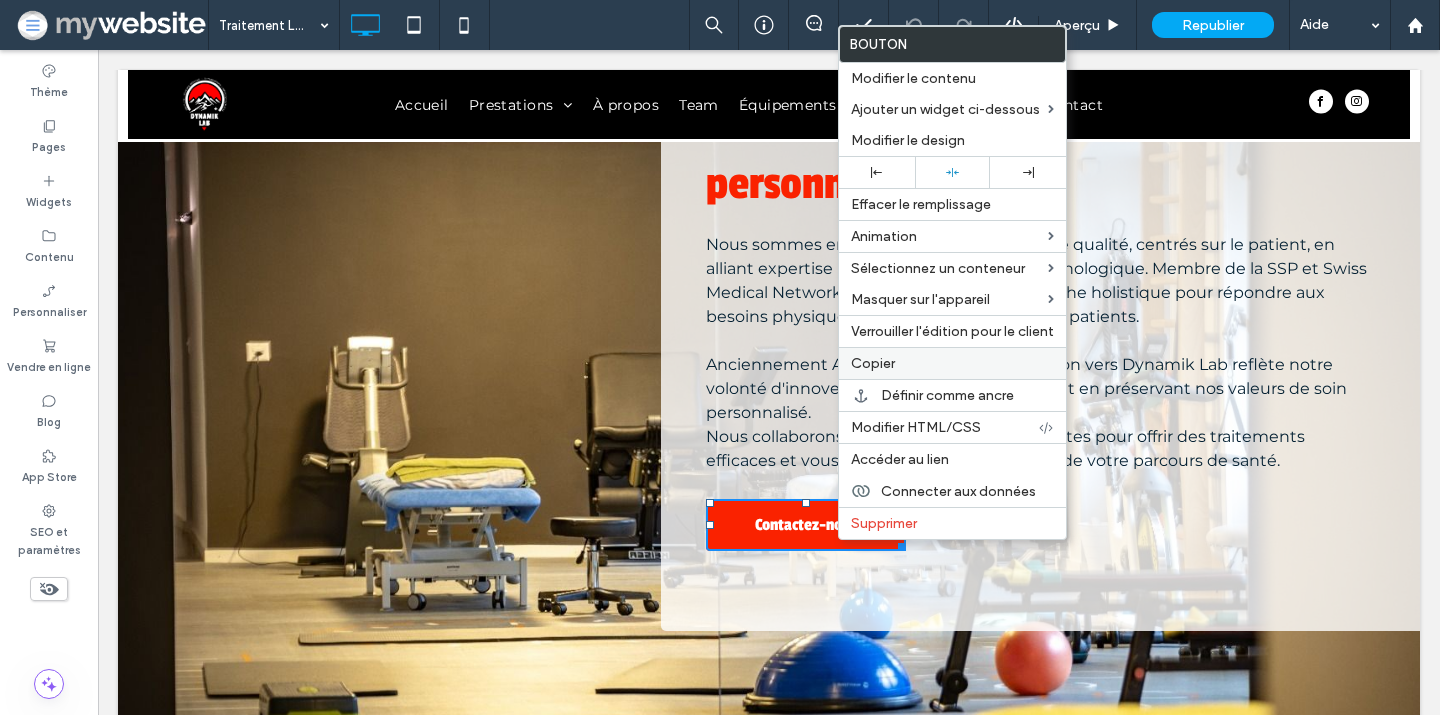 click on "Copier" at bounding box center [873, 363] 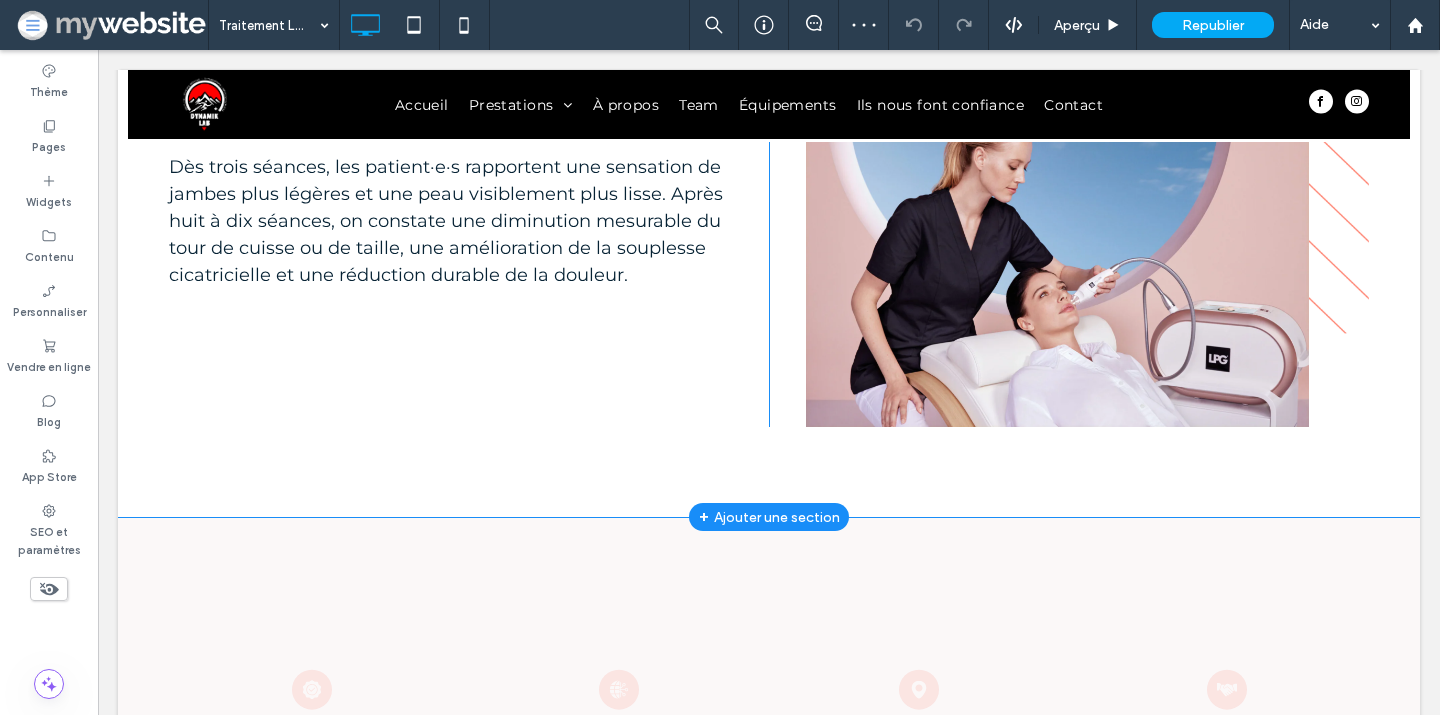 scroll, scrollTop: 2644, scrollLeft: 0, axis: vertical 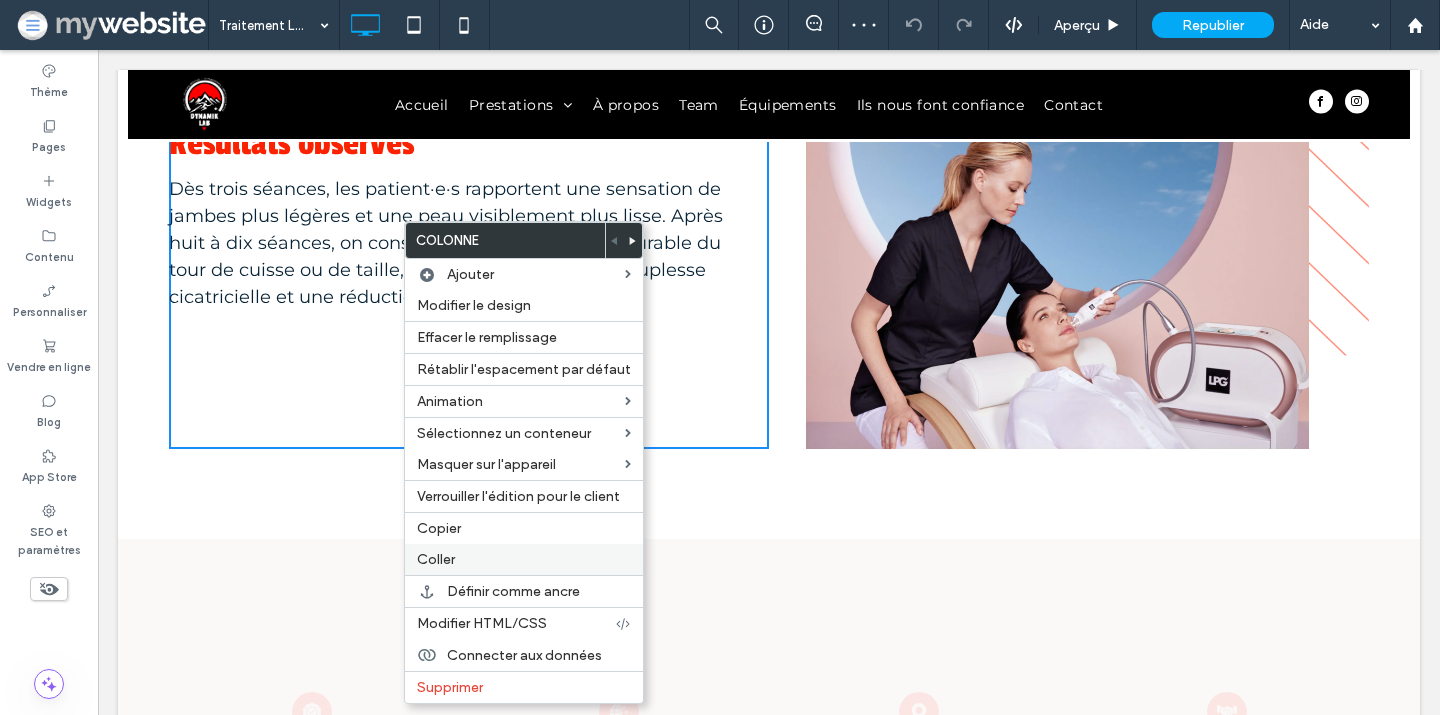 click on "Coller" at bounding box center [524, 559] 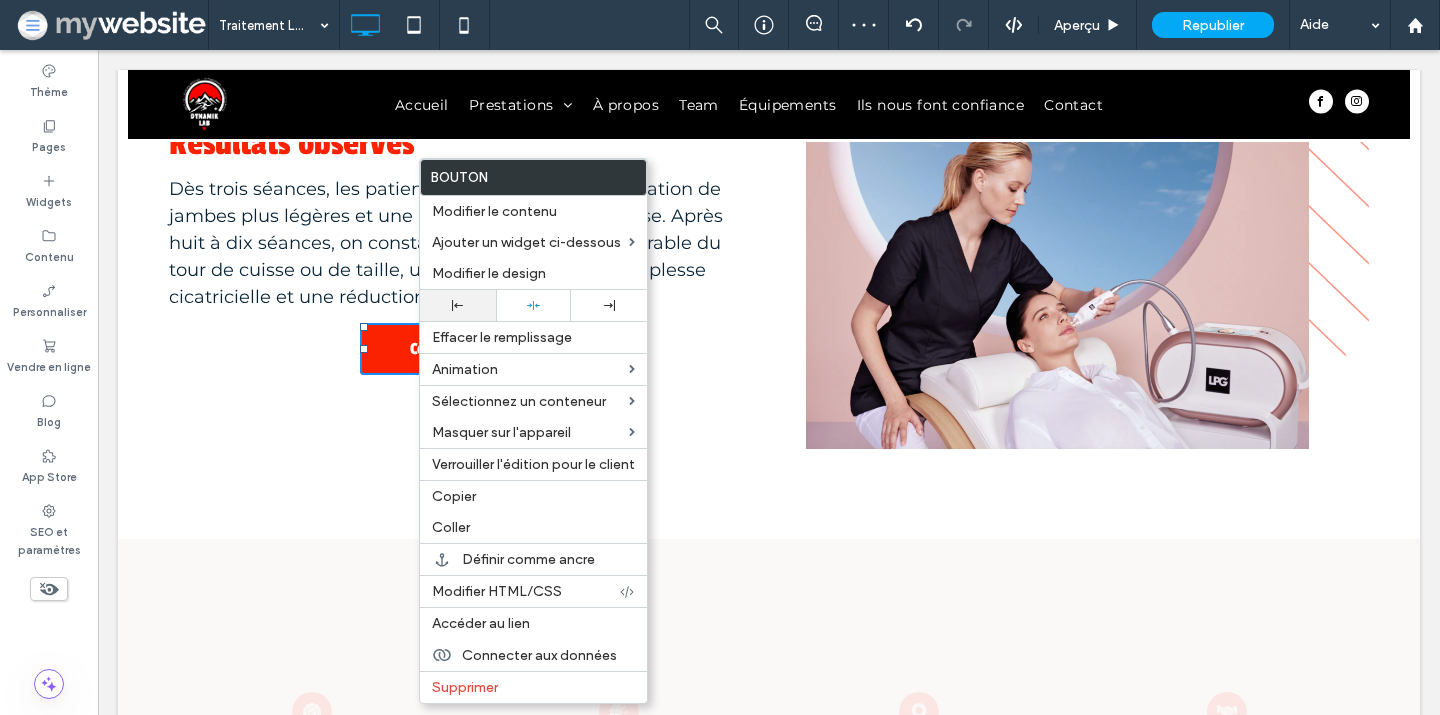click at bounding box center [458, 305] 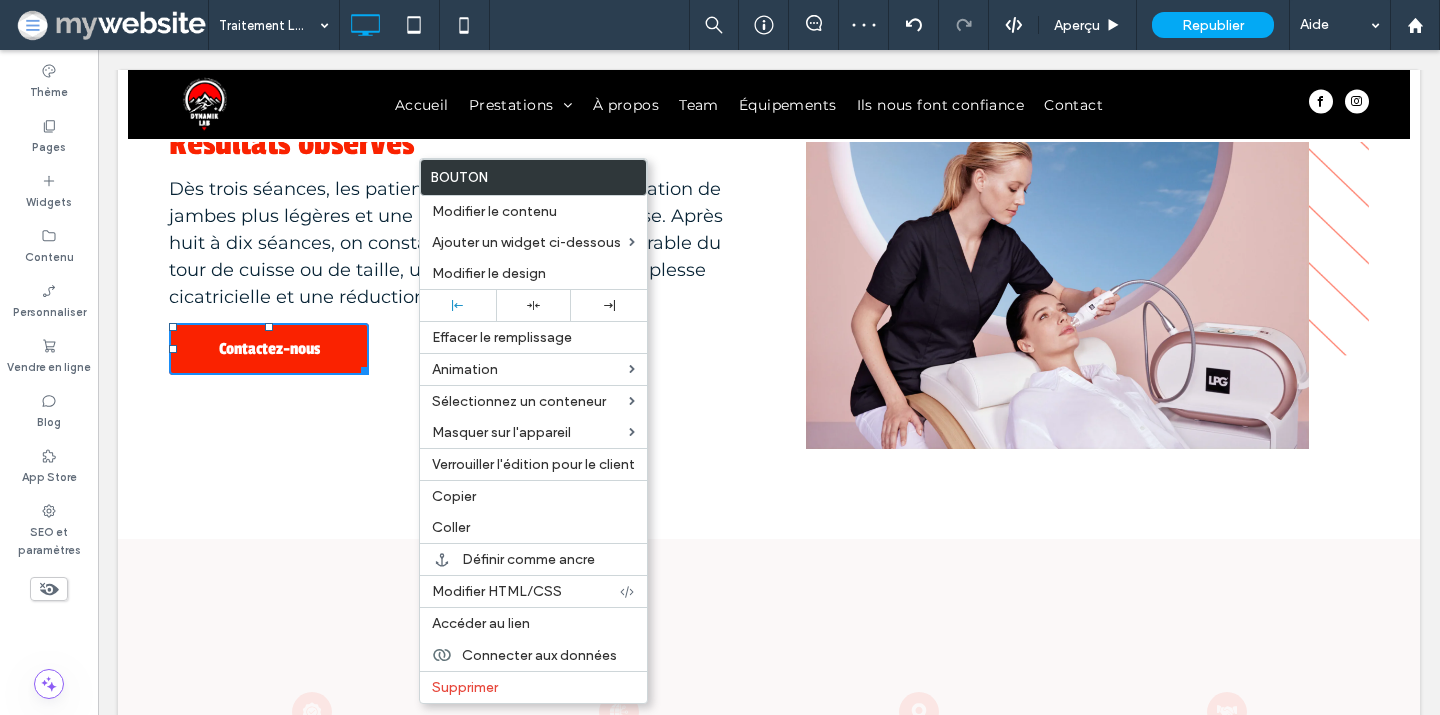 click on "Dès trois séances, les patient·e·s rapportent une sensation de jambes plus légères et une peau visiblement plus lisse. Après huit à dix séances, on constate une diminution mesurable du tour de cuisse ou de taille, une amélioration de la souplesse cicatricielle et une réduction durable de la douleur." at bounding box center (446, 243) 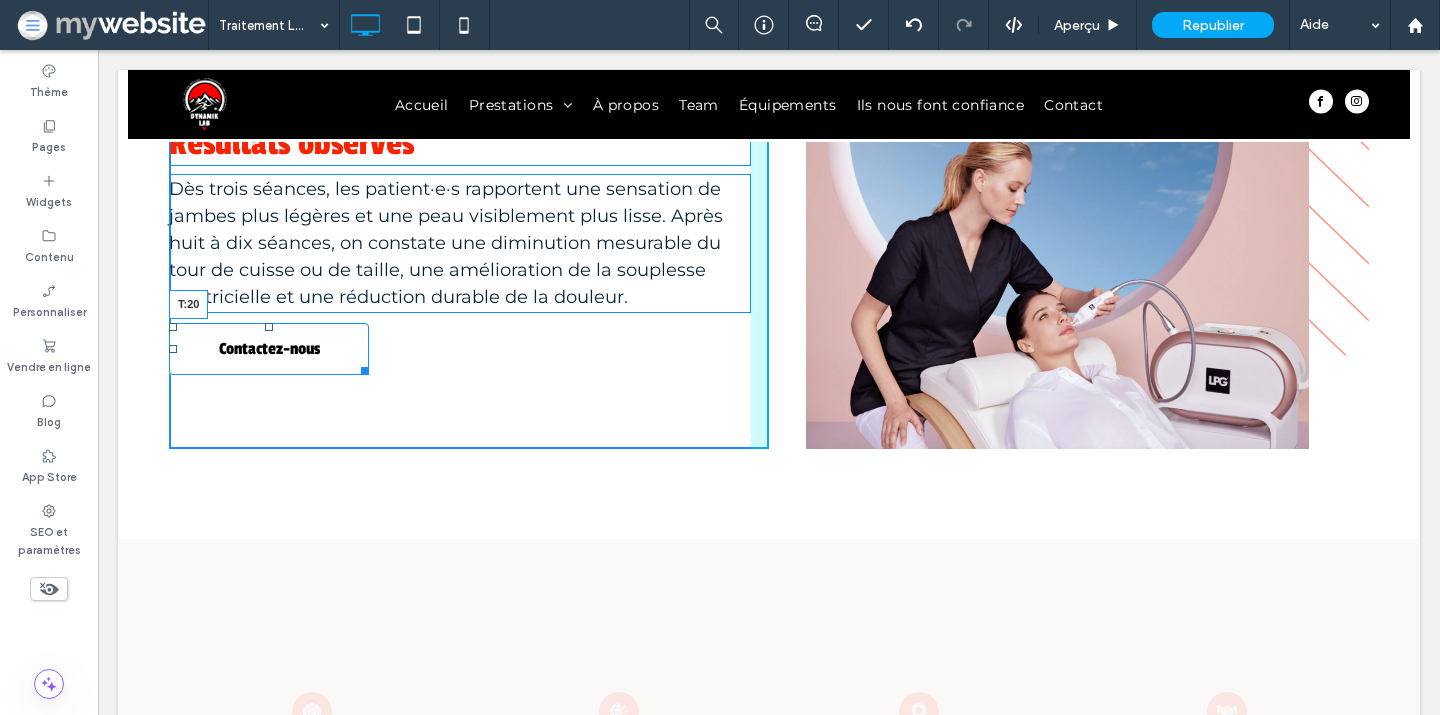 click at bounding box center [269, 327] 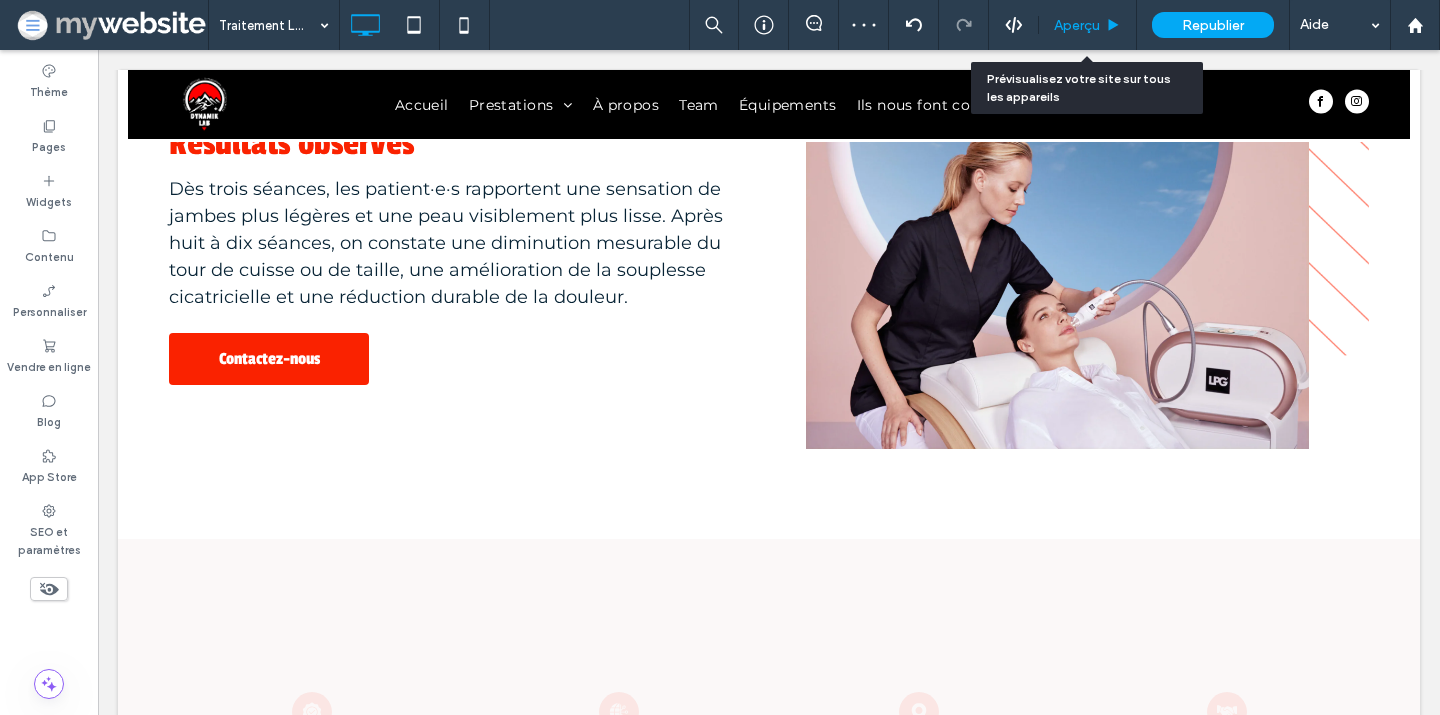 click on "Aperçu" at bounding box center [1077, 25] 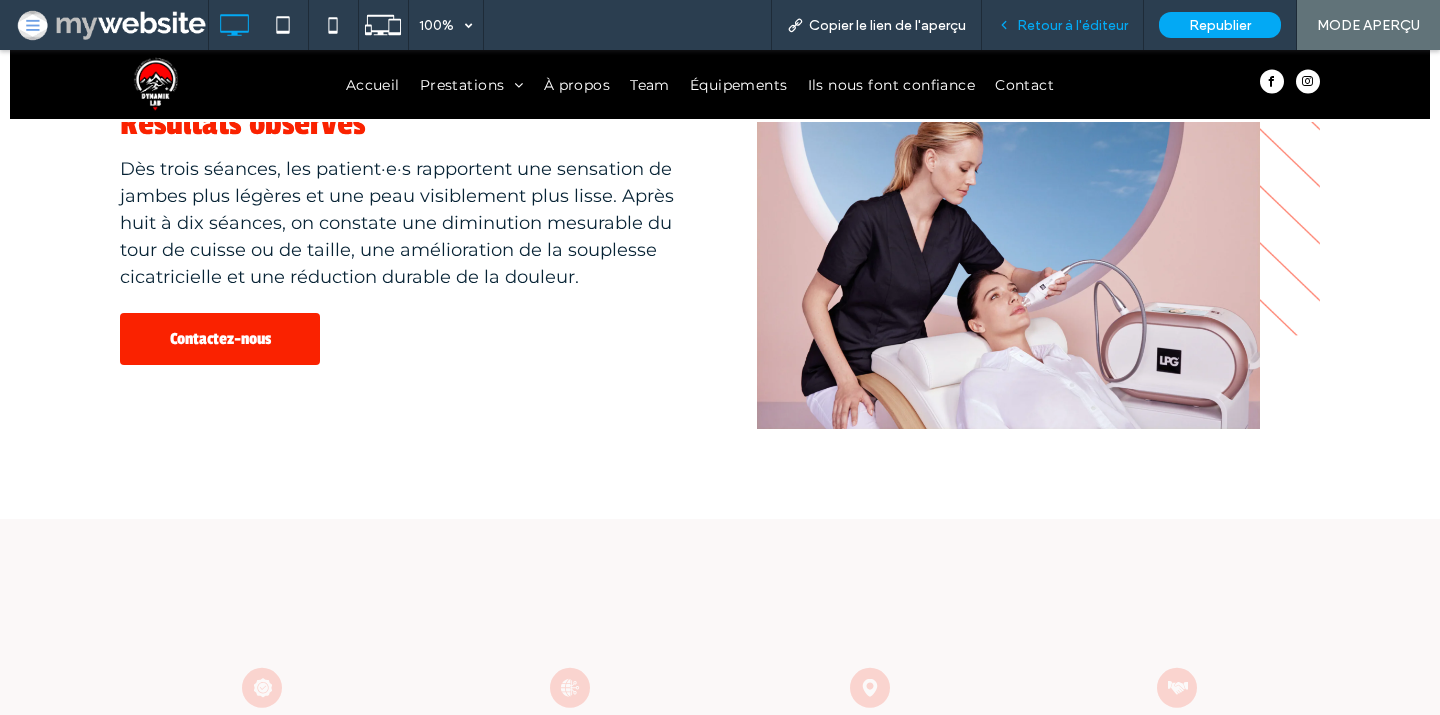 click on "Retour à l'éditeur" at bounding box center (1072, 25) 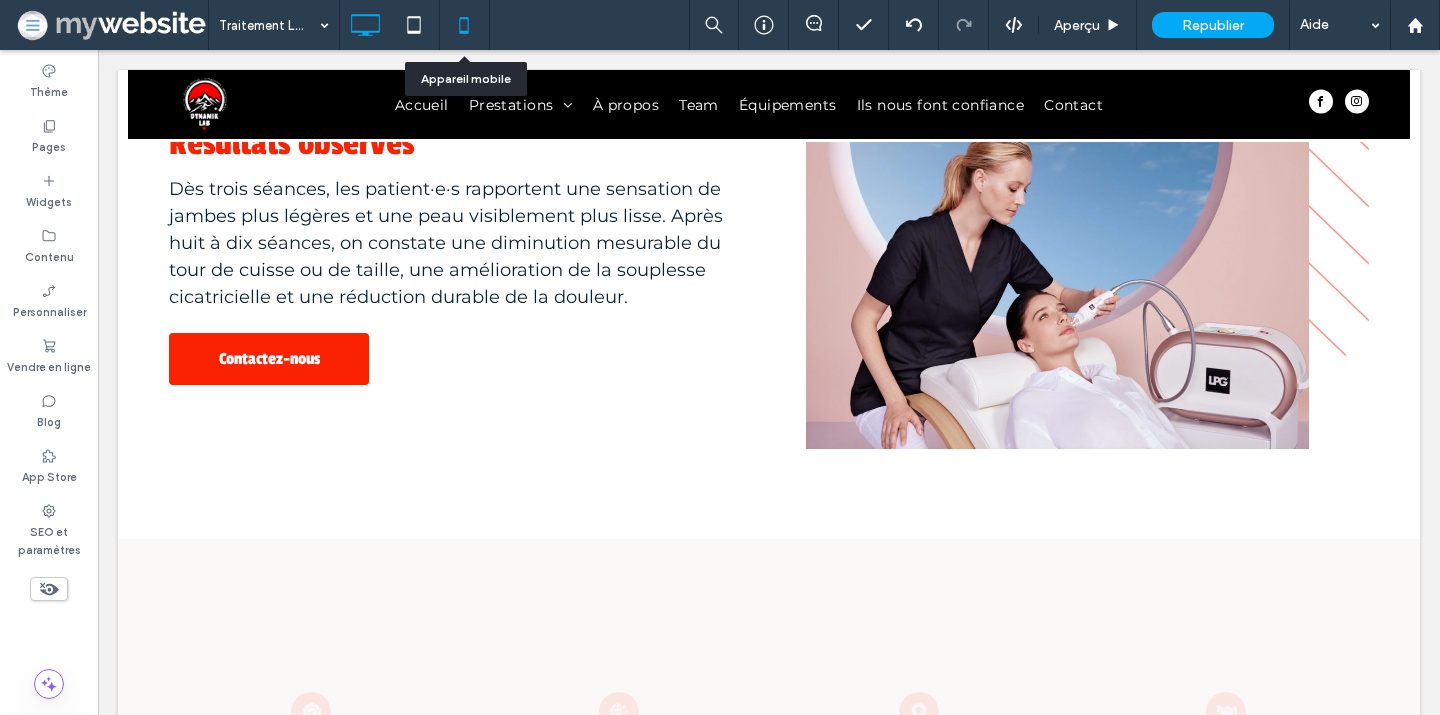 click 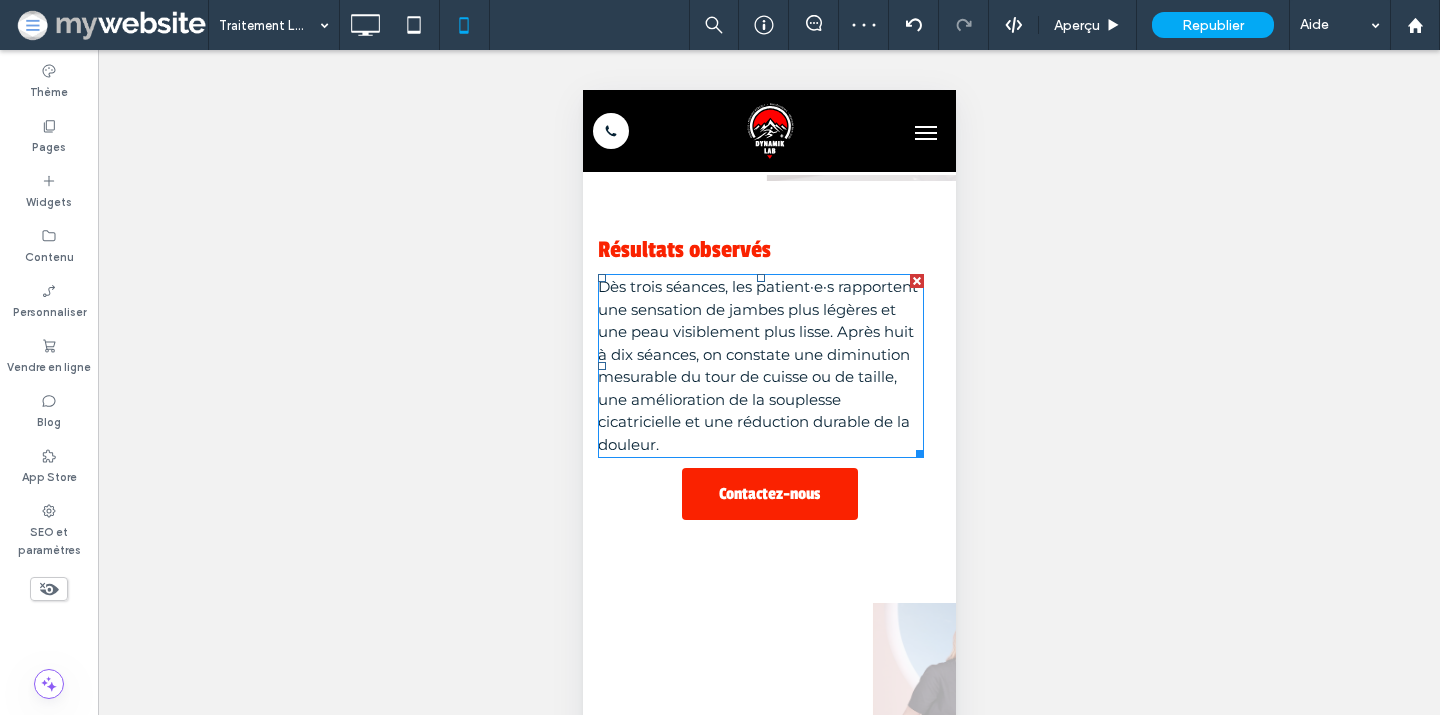 scroll, scrollTop: 3186, scrollLeft: 0, axis: vertical 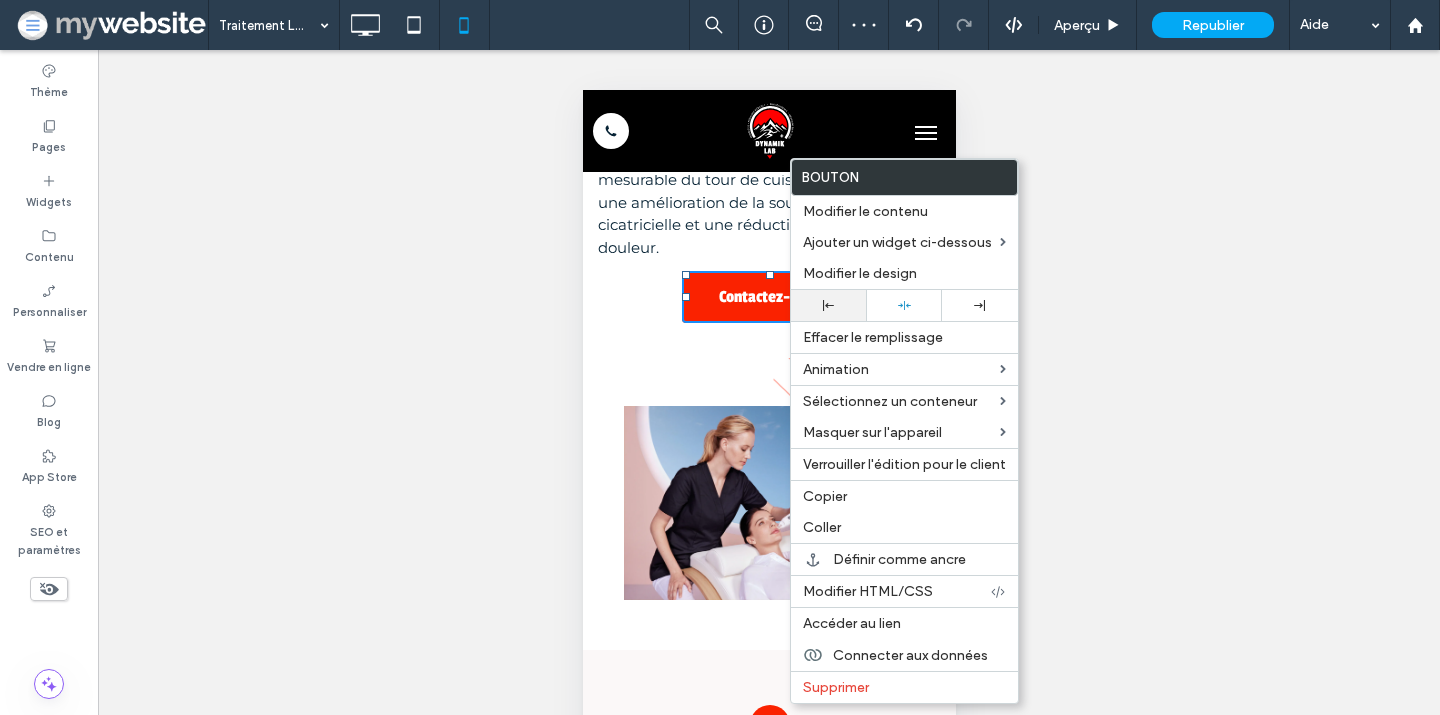 click at bounding box center [829, 305] 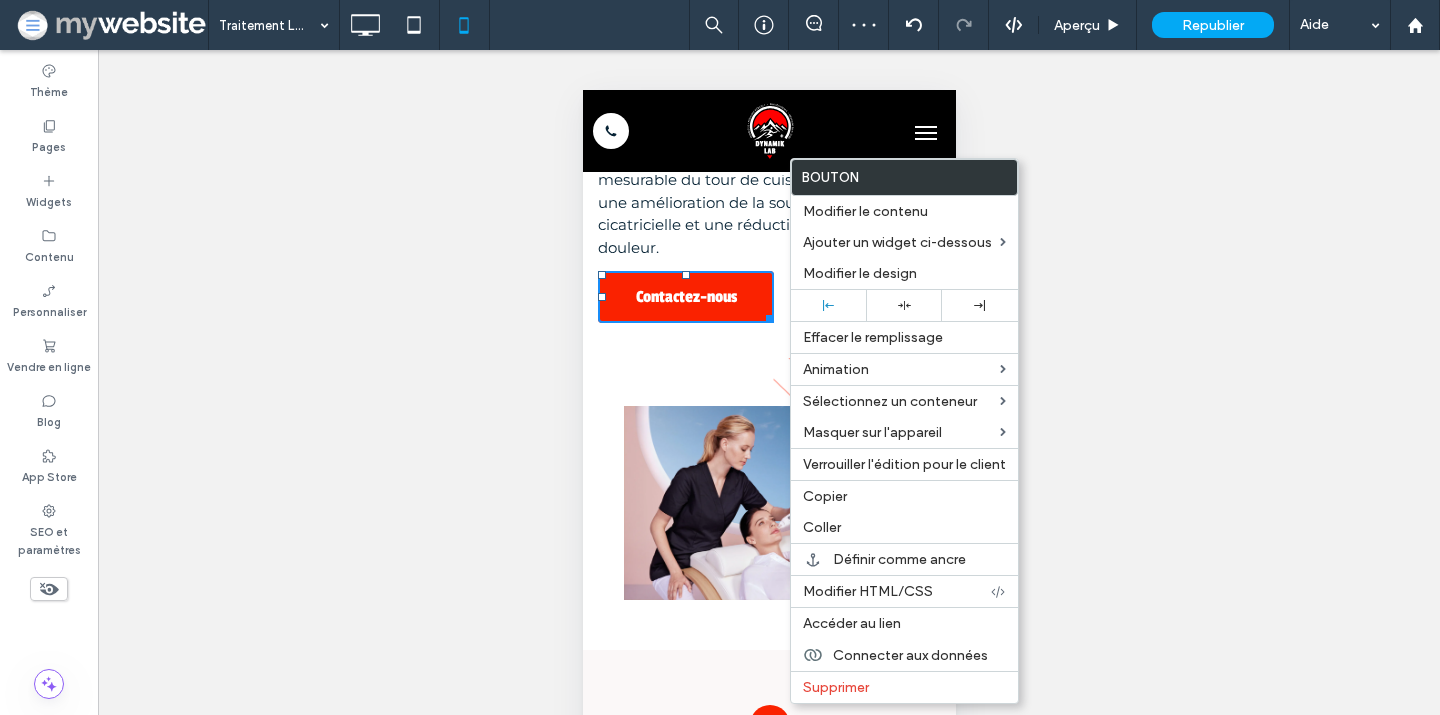 click on "Dès trois séances, les patient·e·s rapportent une sensation de jambes plus légères et une peau visiblement plus lisse. Après huit à dix séances, on constate une diminution mesurable du tour de cuisse ou de taille, une amélioration de la souplesse cicatricielle et une réduction durable de la douleur." at bounding box center [760, 169] 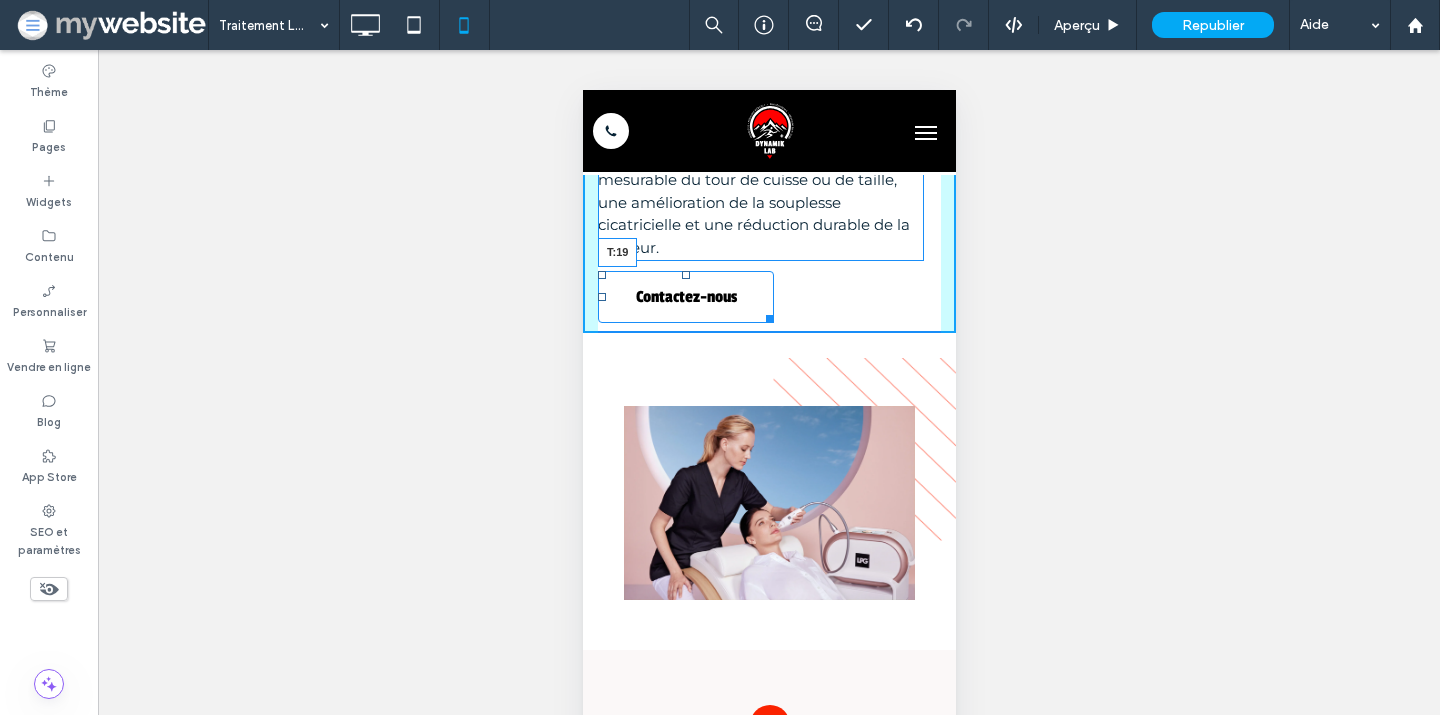 drag, startPoint x: 684, startPoint y: 272, endPoint x: 684, endPoint y: 284, distance: 12 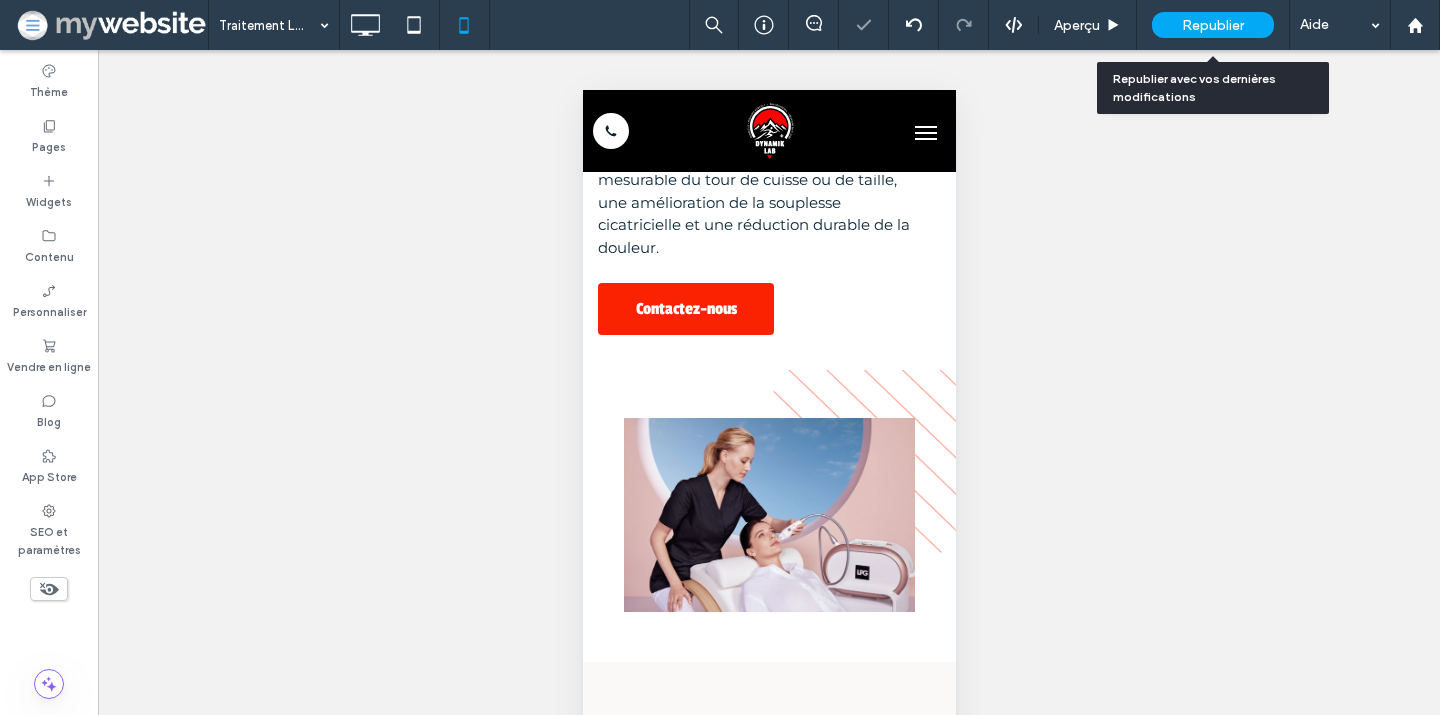 click on "Republier" at bounding box center (1213, 25) 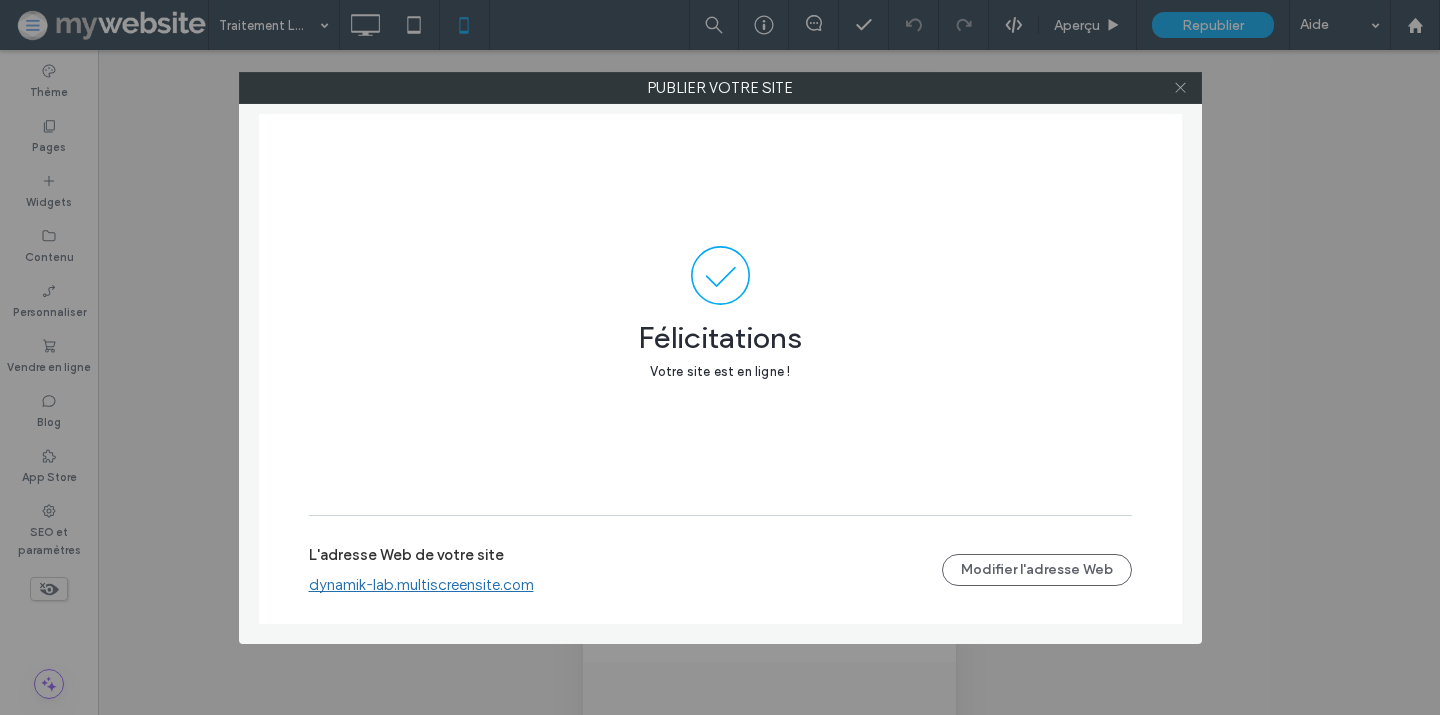 click 